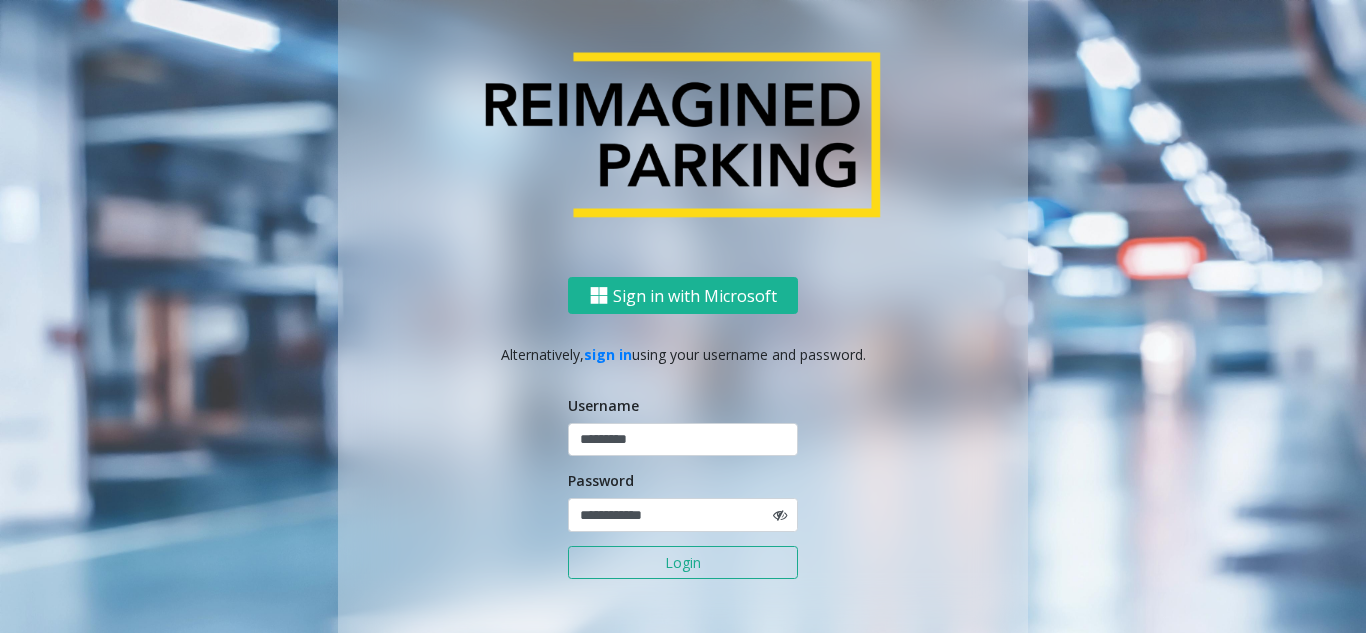 scroll, scrollTop: 0, scrollLeft: 0, axis: both 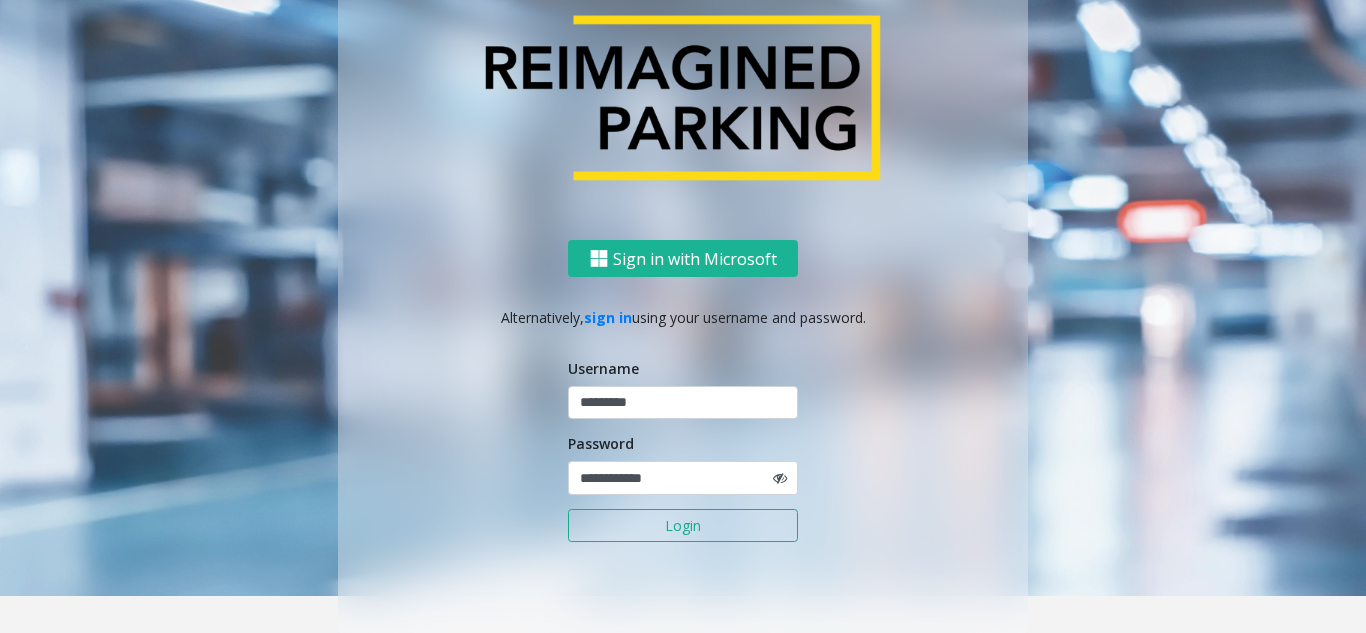 click on "Login" 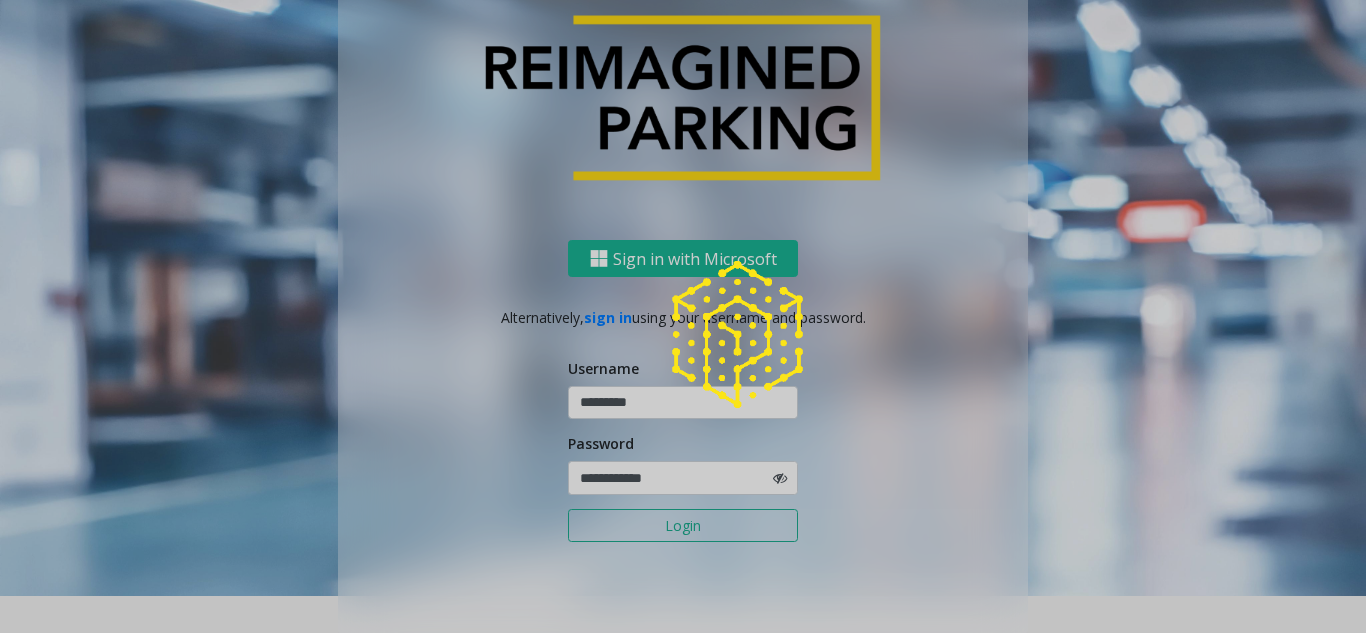 scroll, scrollTop: 0, scrollLeft: 0, axis: both 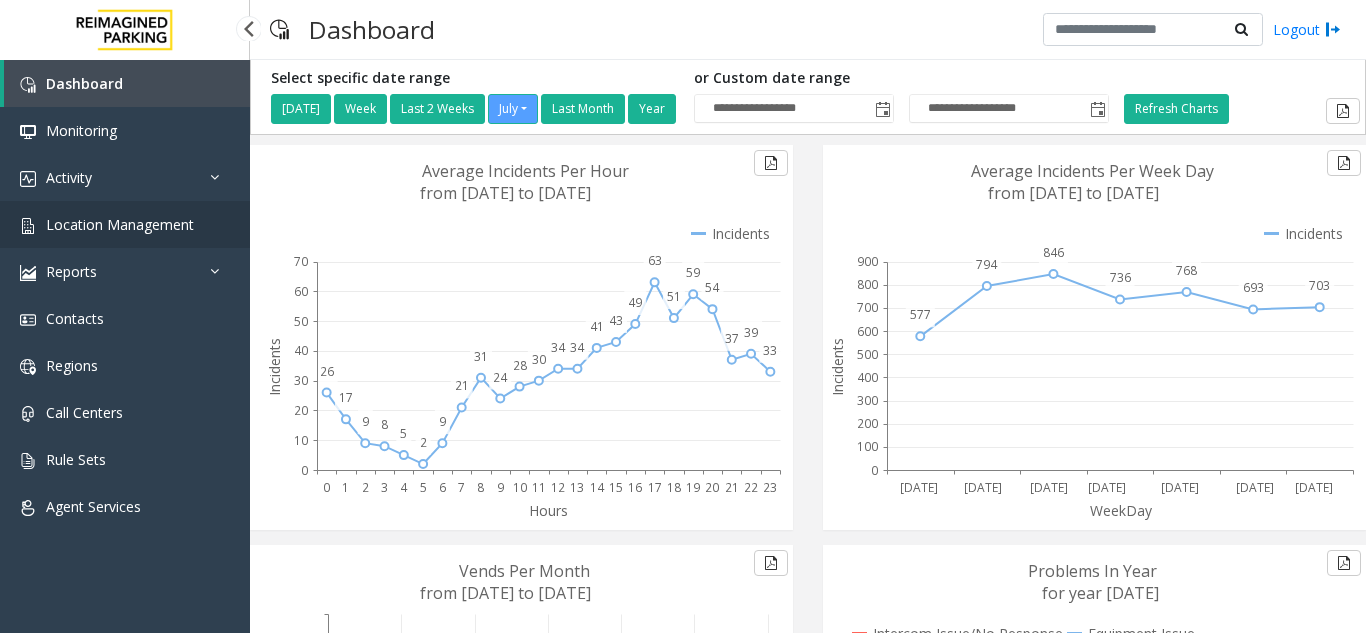 click on "Location Management" at bounding box center [125, 224] 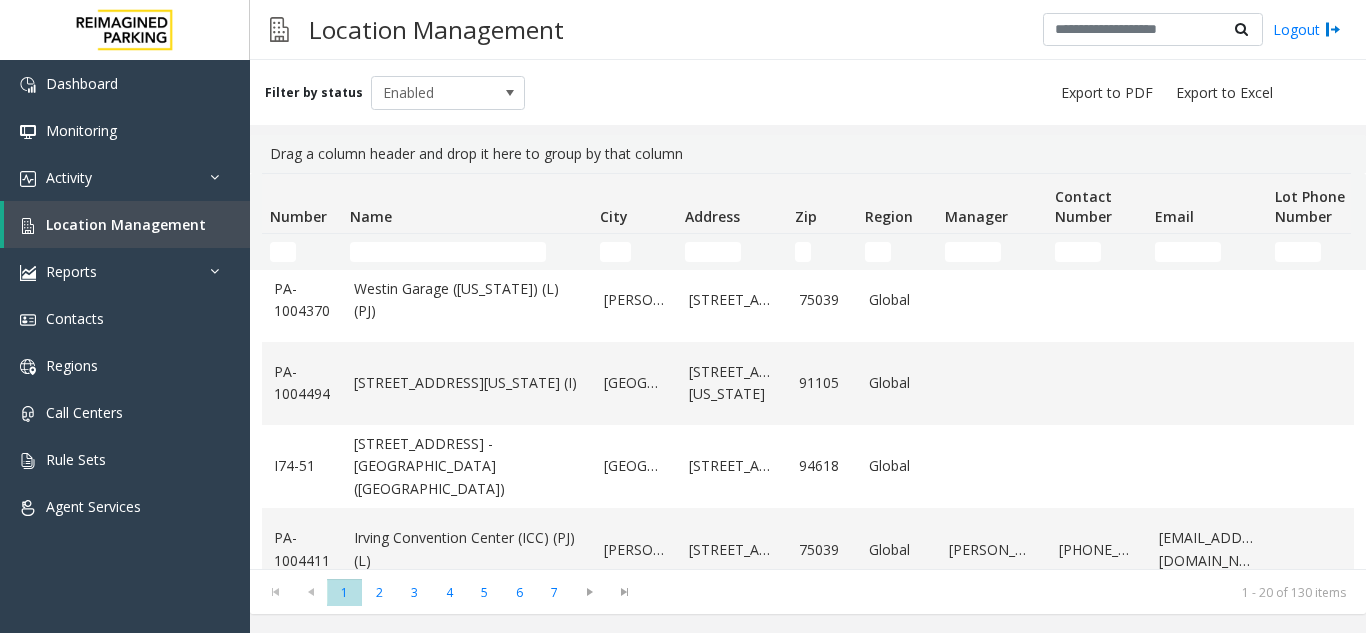 scroll, scrollTop: 1382, scrollLeft: 0, axis: vertical 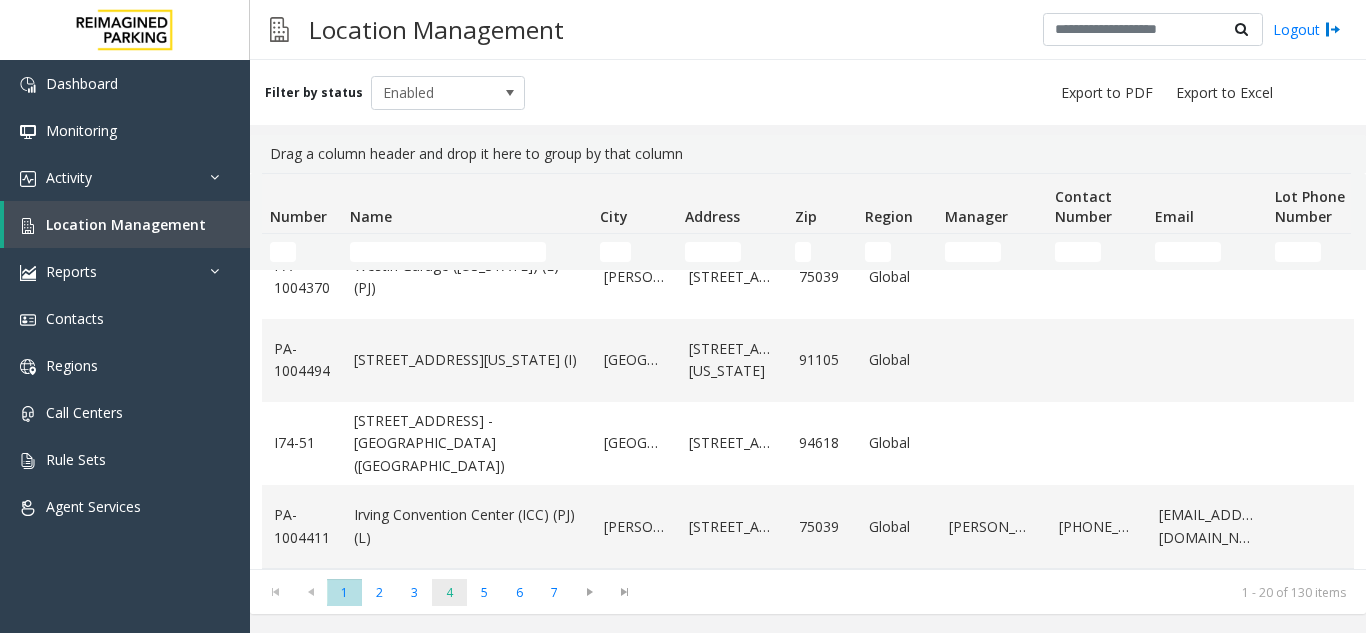 click on "4" 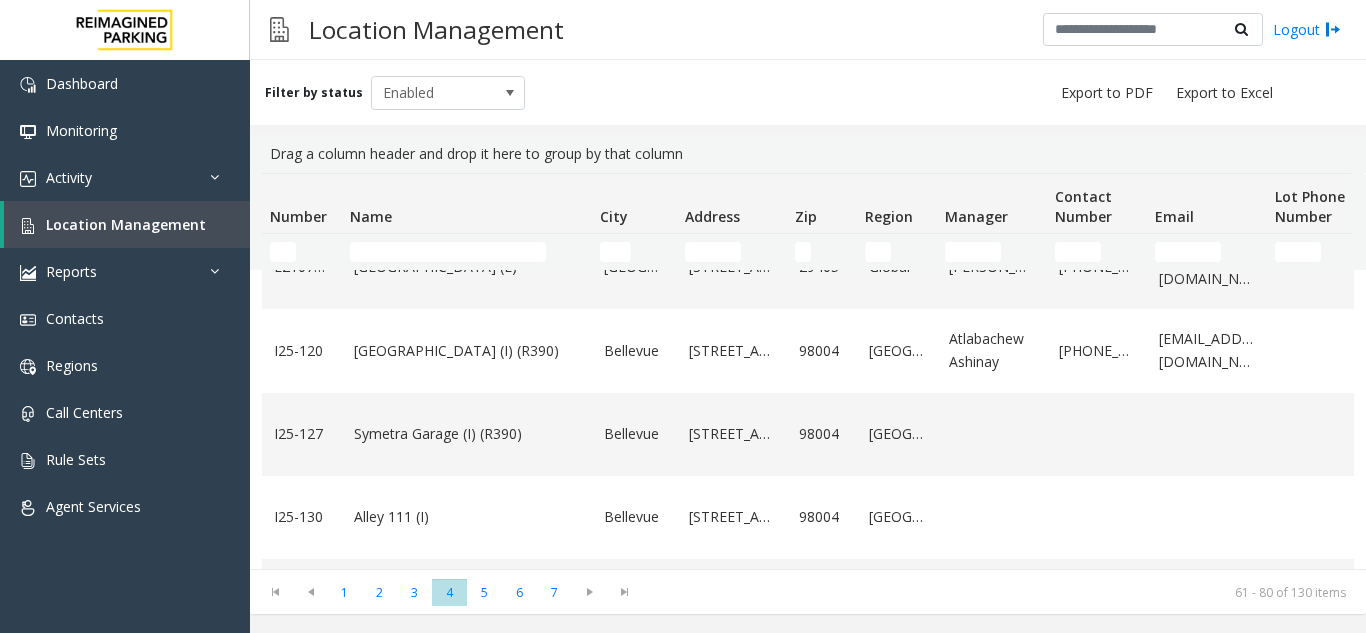 scroll, scrollTop: 400, scrollLeft: 0, axis: vertical 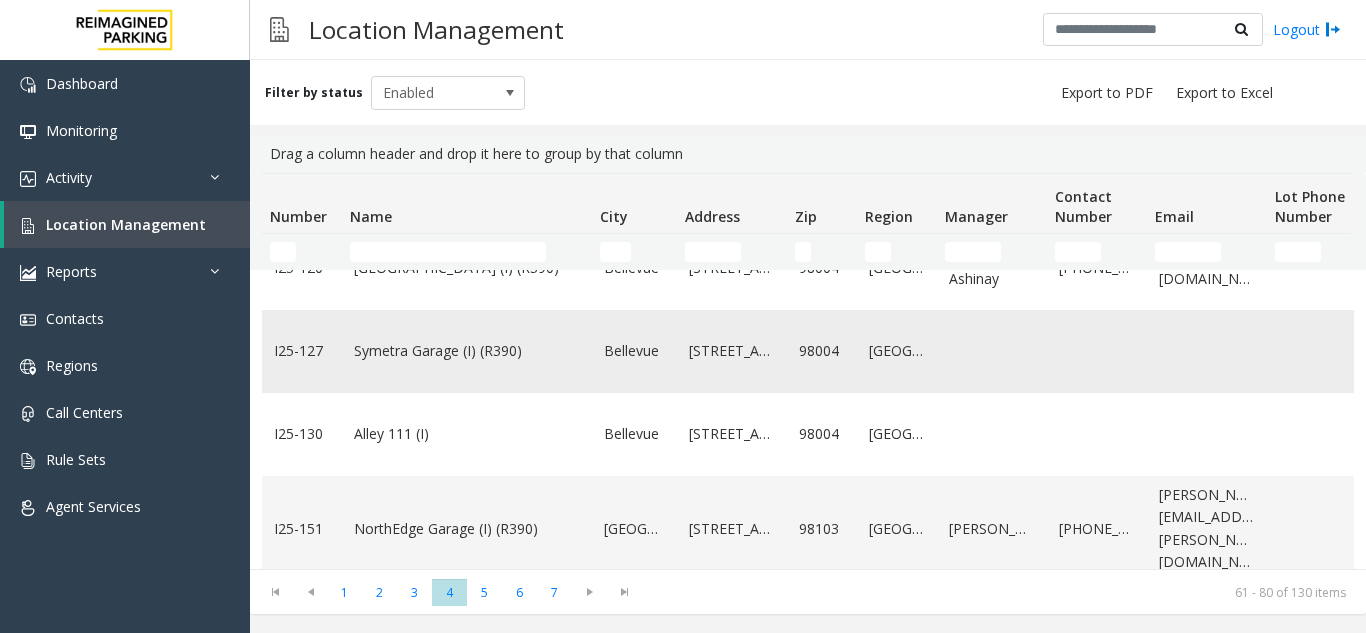 click on "Symetra Garage (I) (R390)" 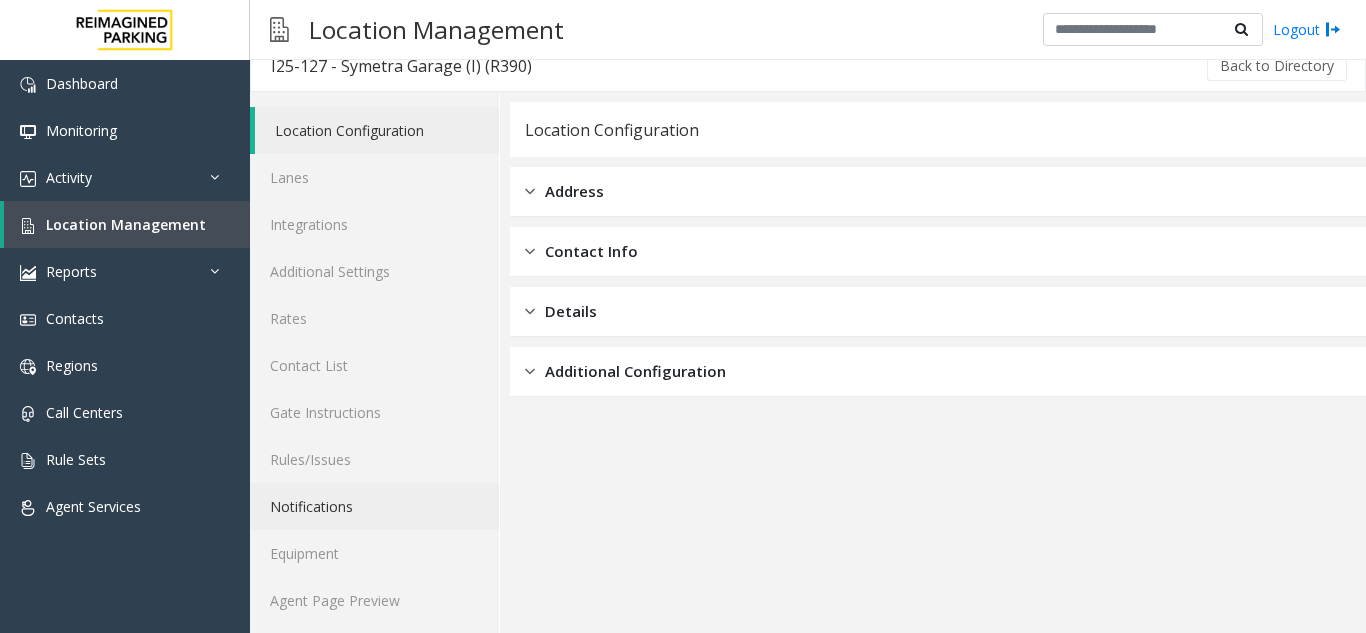 scroll, scrollTop: 26, scrollLeft: 0, axis: vertical 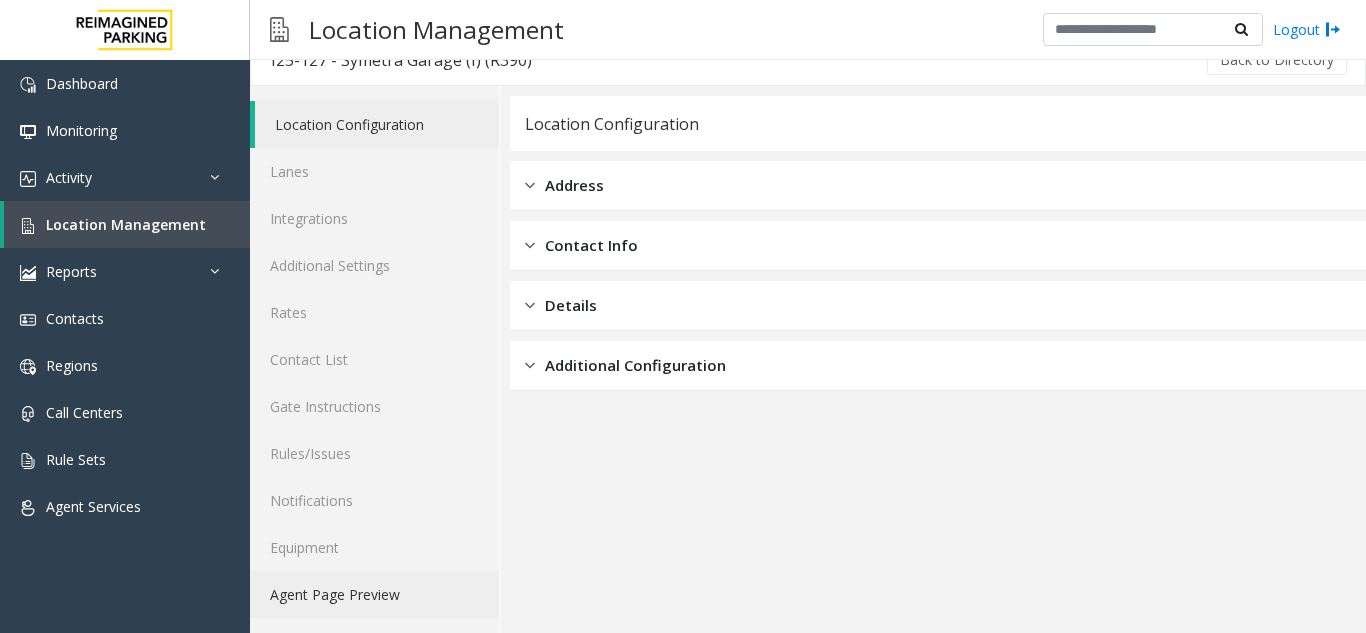 click on "Agent Page Preview" 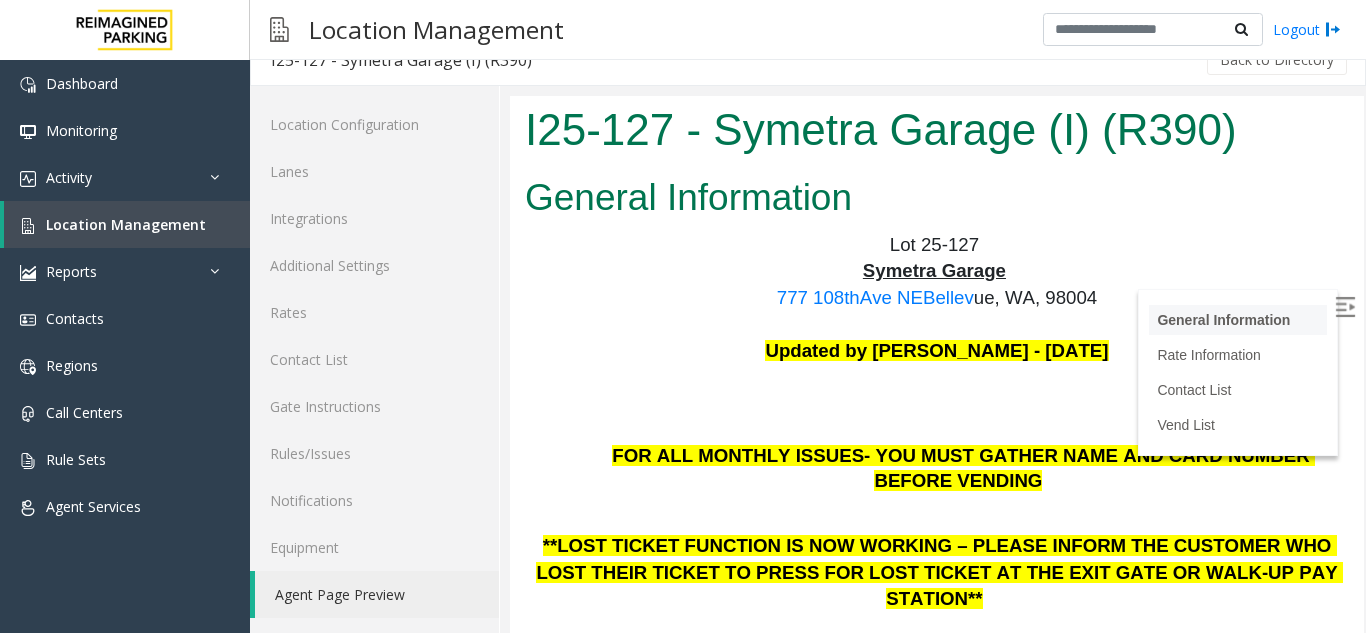 scroll, scrollTop: 0, scrollLeft: 0, axis: both 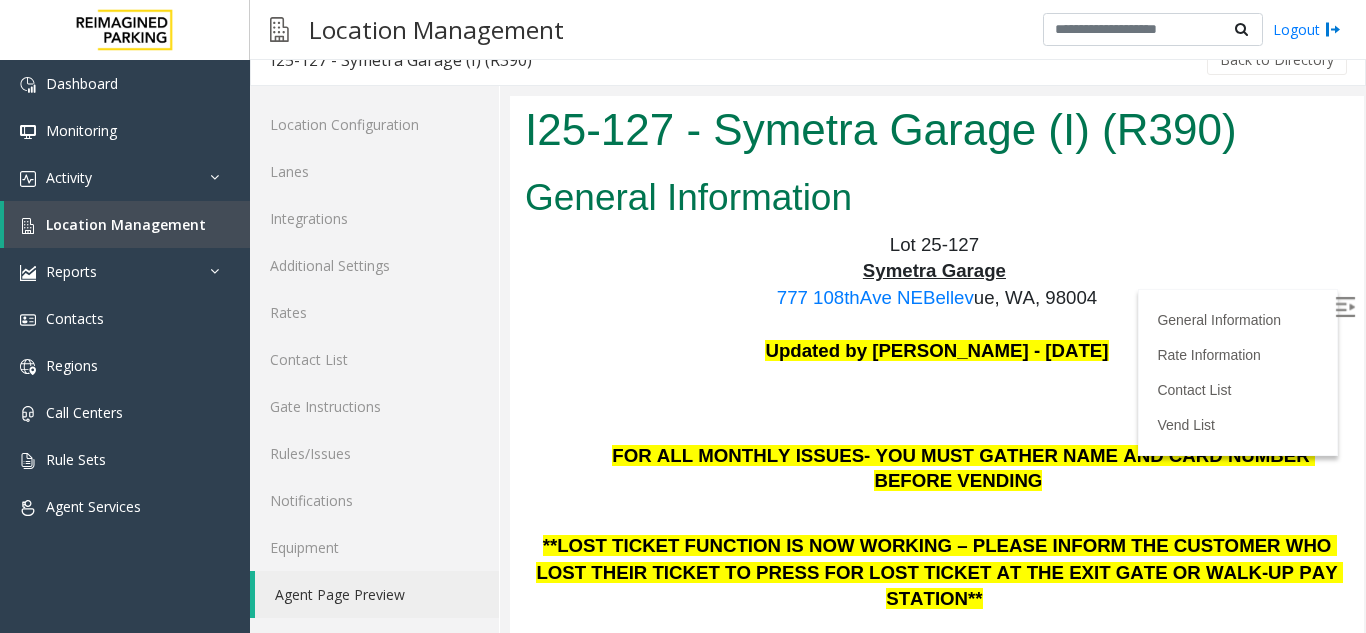 click at bounding box center (1345, 307) 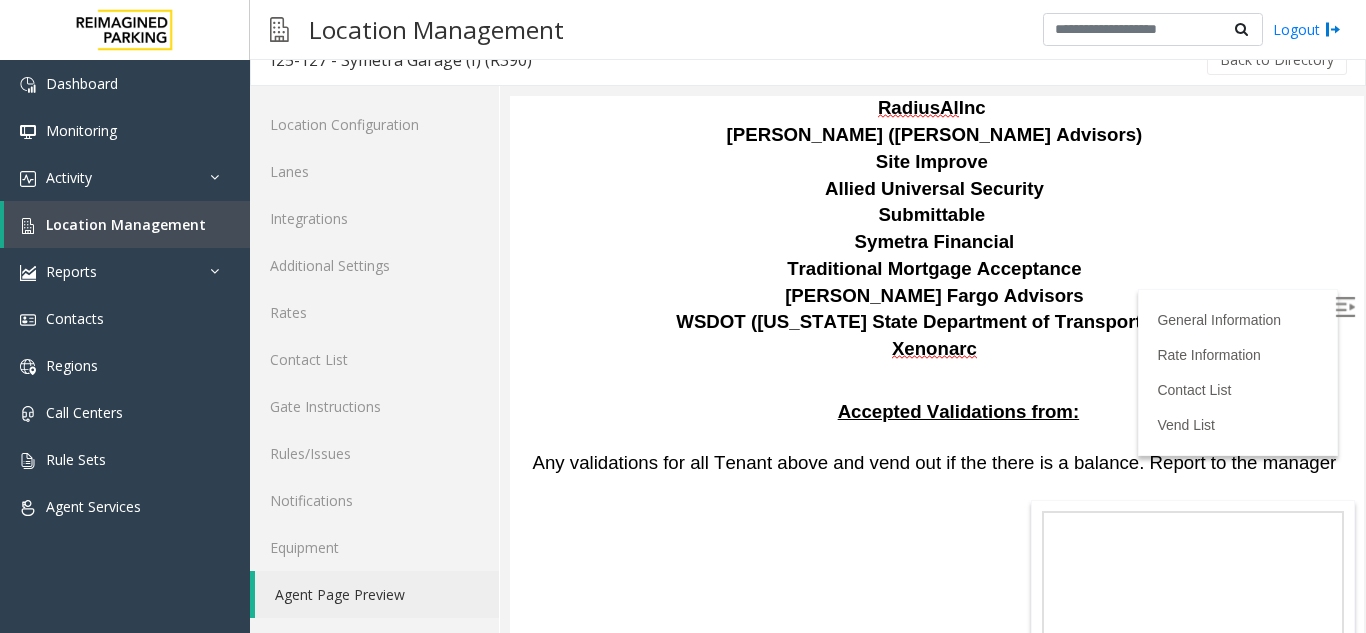 scroll, scrollTop: 3548, scrollLeft: 0, axis: vertical 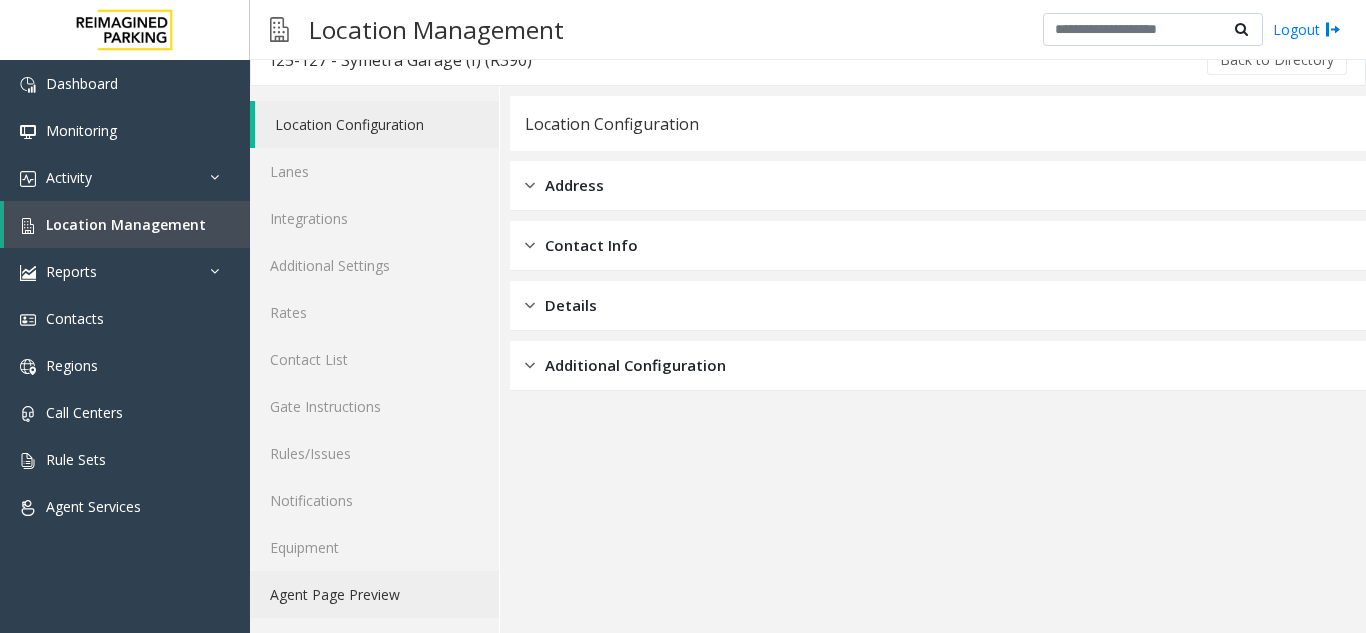 click on "Agent Page Preview" 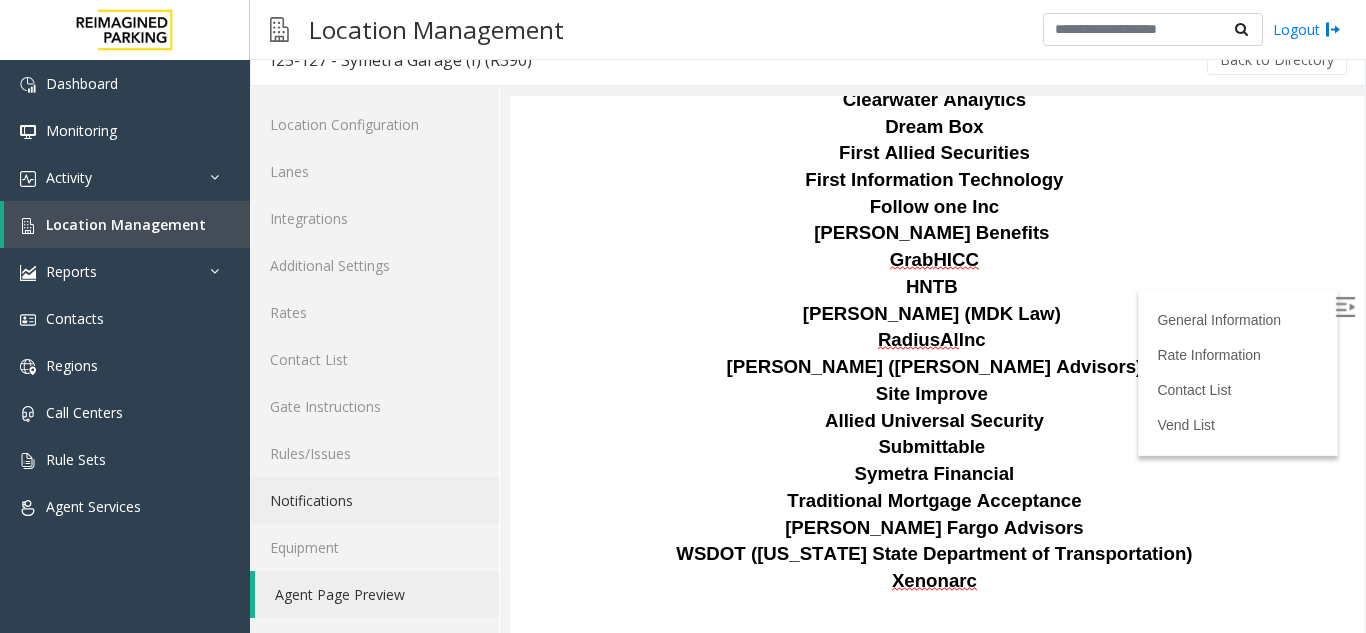 scroll, scrollTop: 3400, scrollLeft: 0, axis: vertical 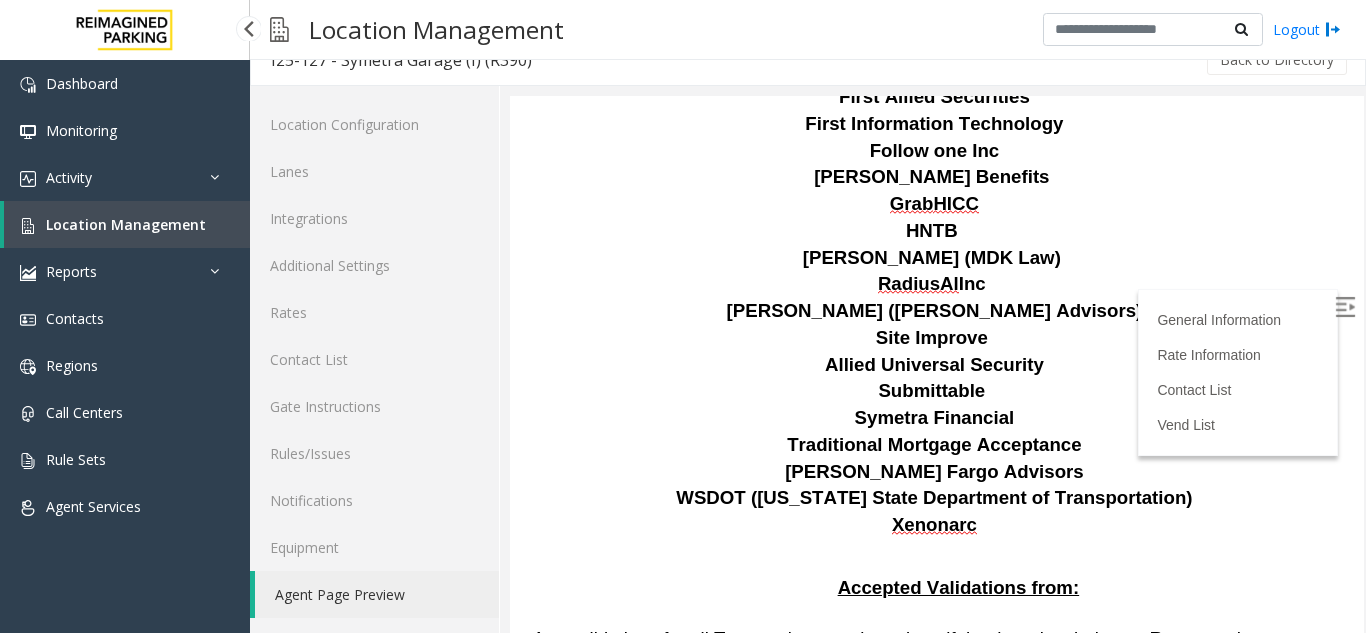 click on "Location Management" at bounding box center [126, 224] 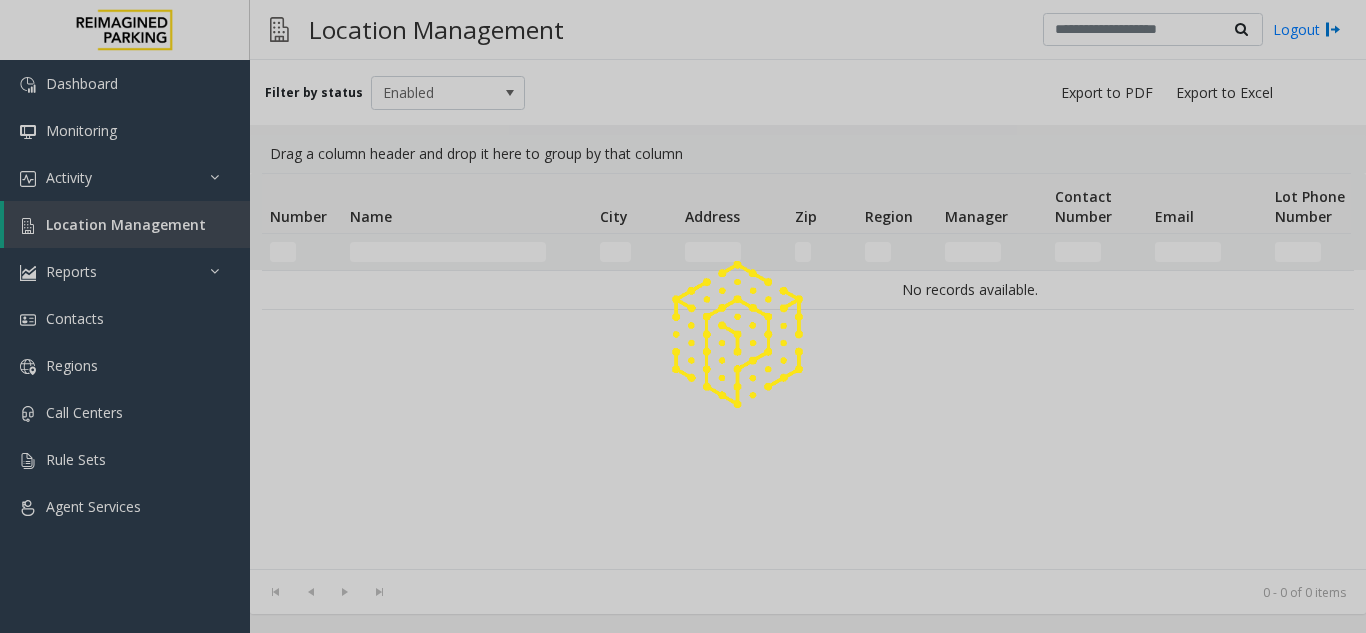 scroll, scrollTop: 0, scrollLeft: 0, axis: both 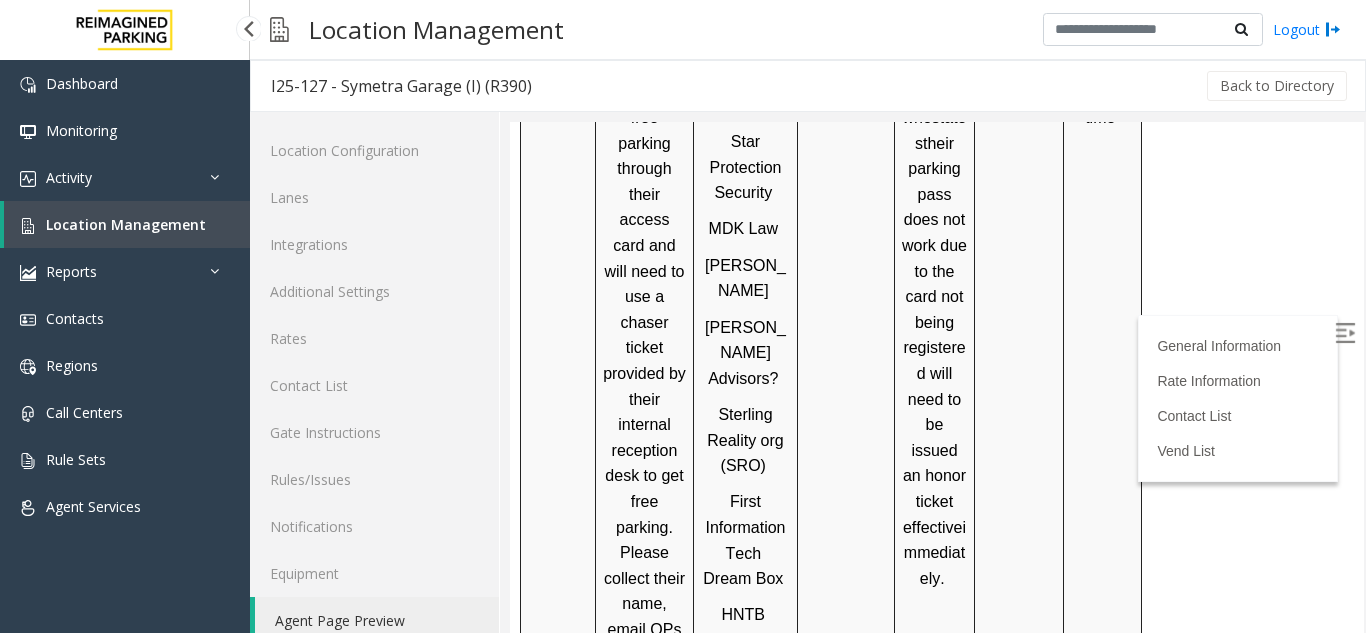 click on "Location Management" at bounding box center (127, 224) 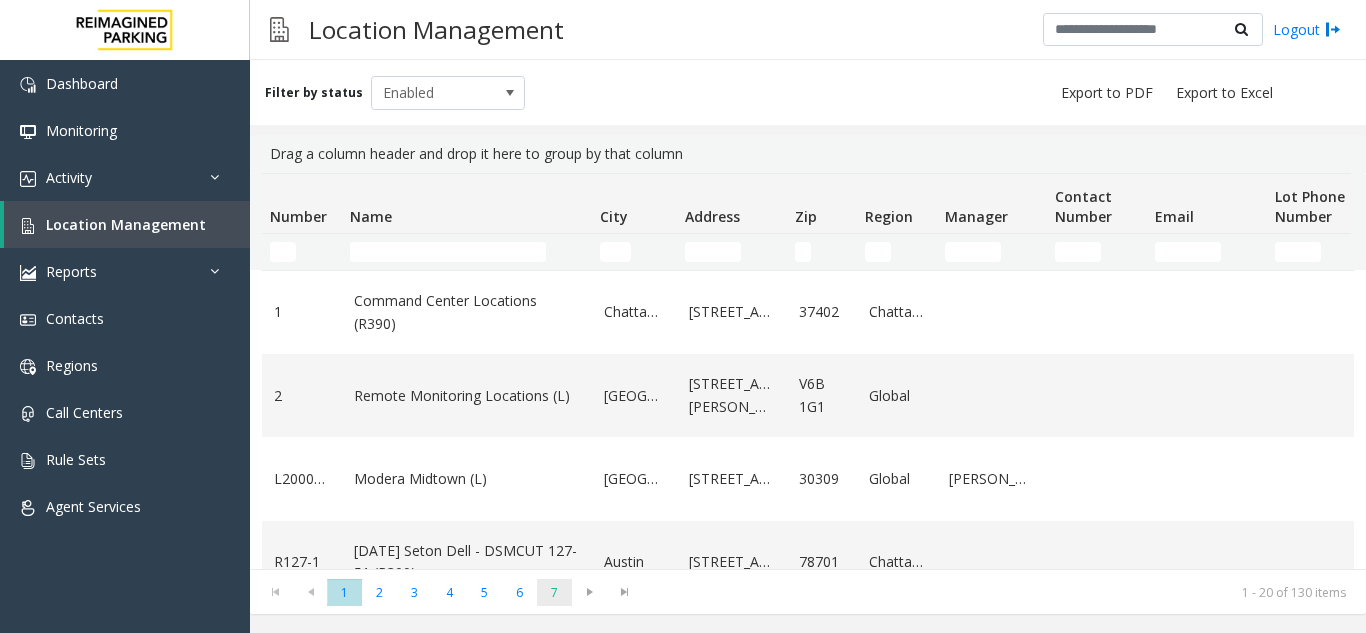click on "7" 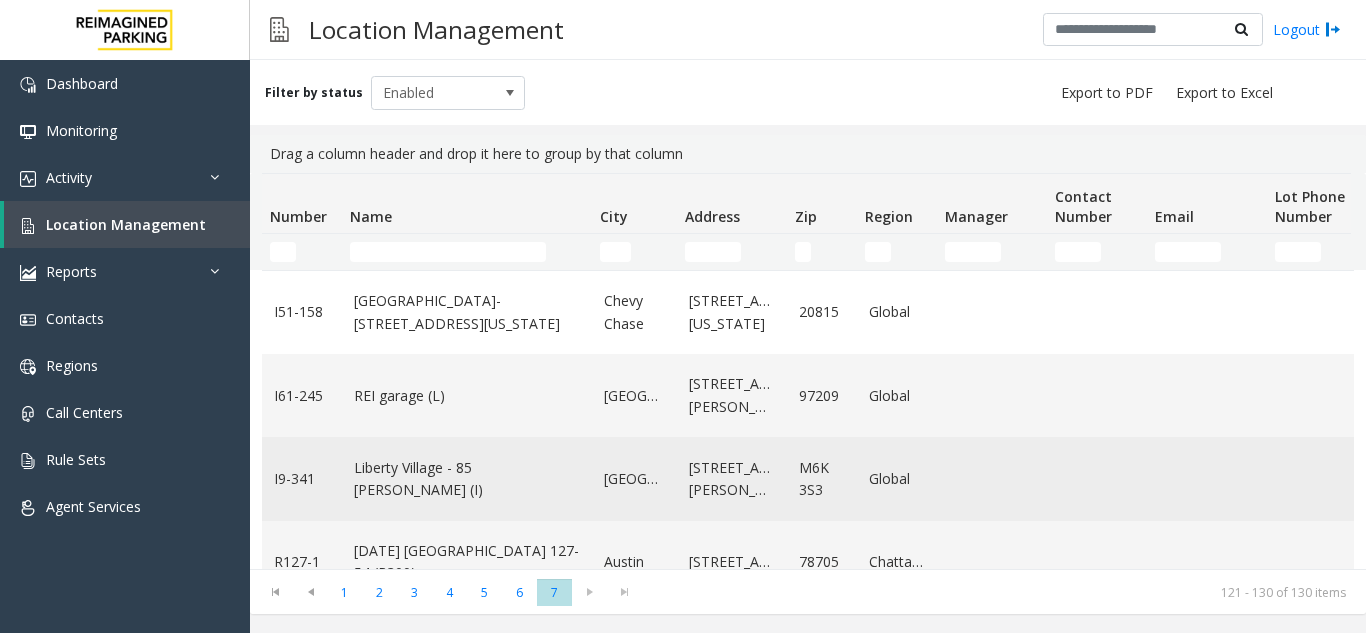 click on "Liberty Village - 85 Hanna (I)" 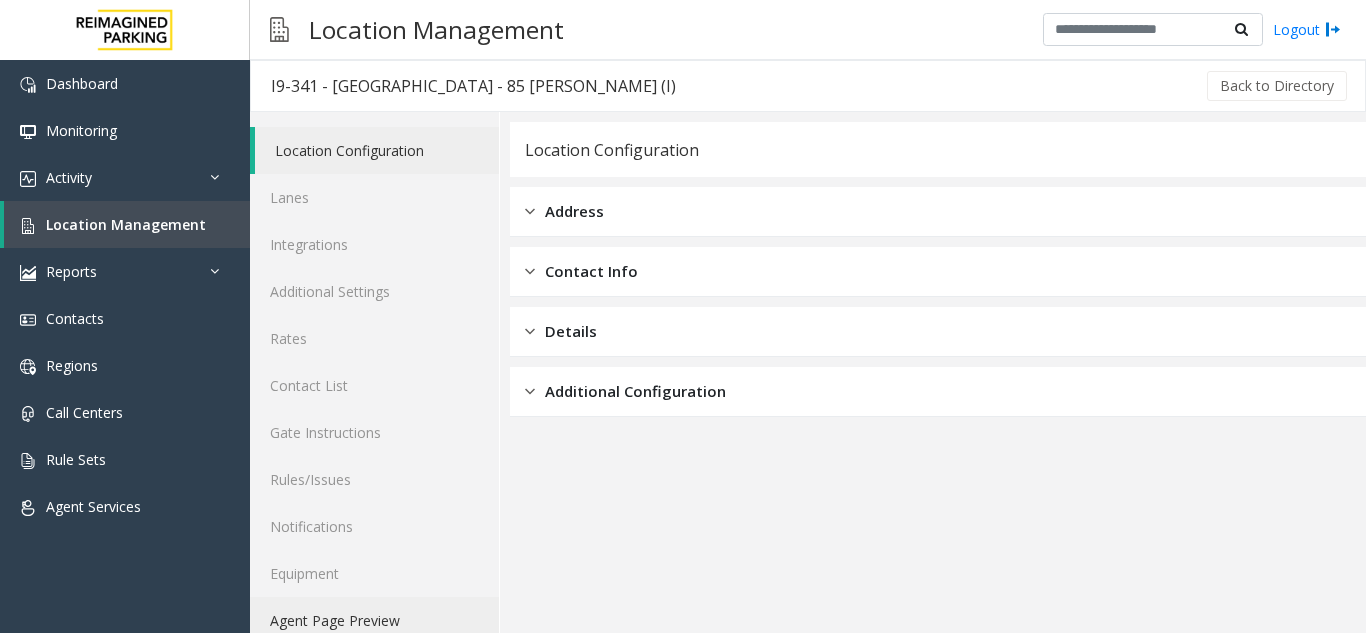 click on "Agent Page Preview" 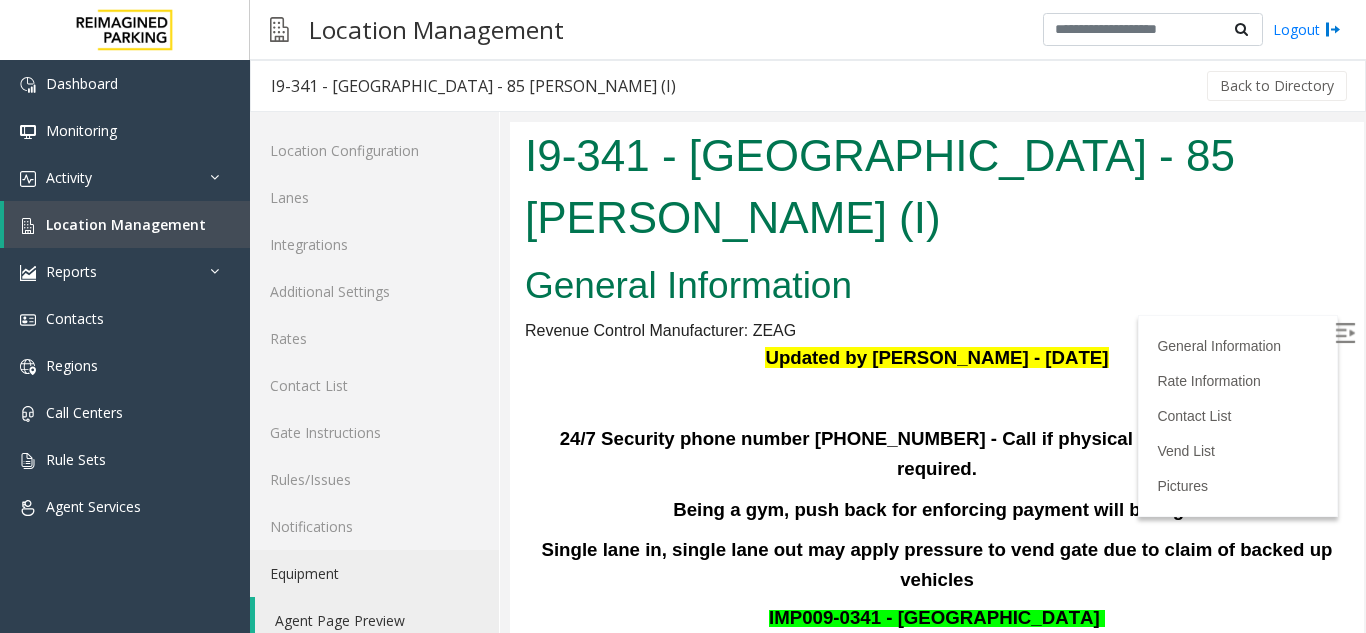 scroll, scrollTop: 669, scrollLeft: 0, axis: vertical 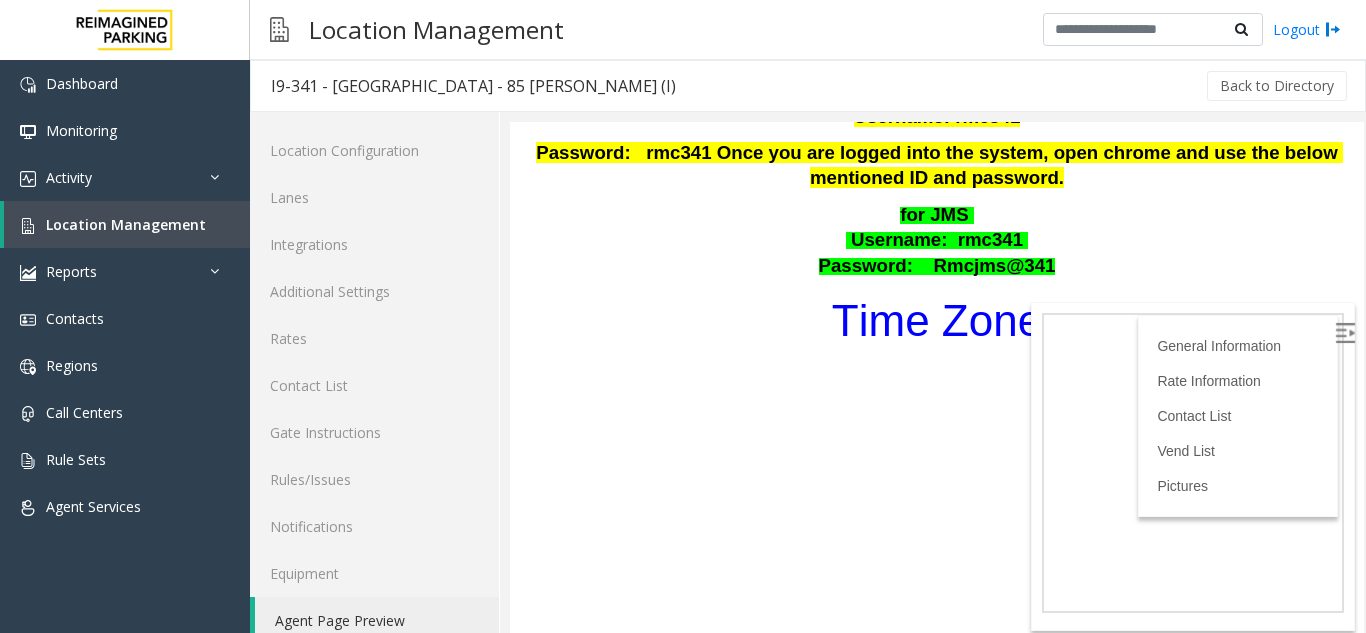 click at bounding box center [1345, 333] 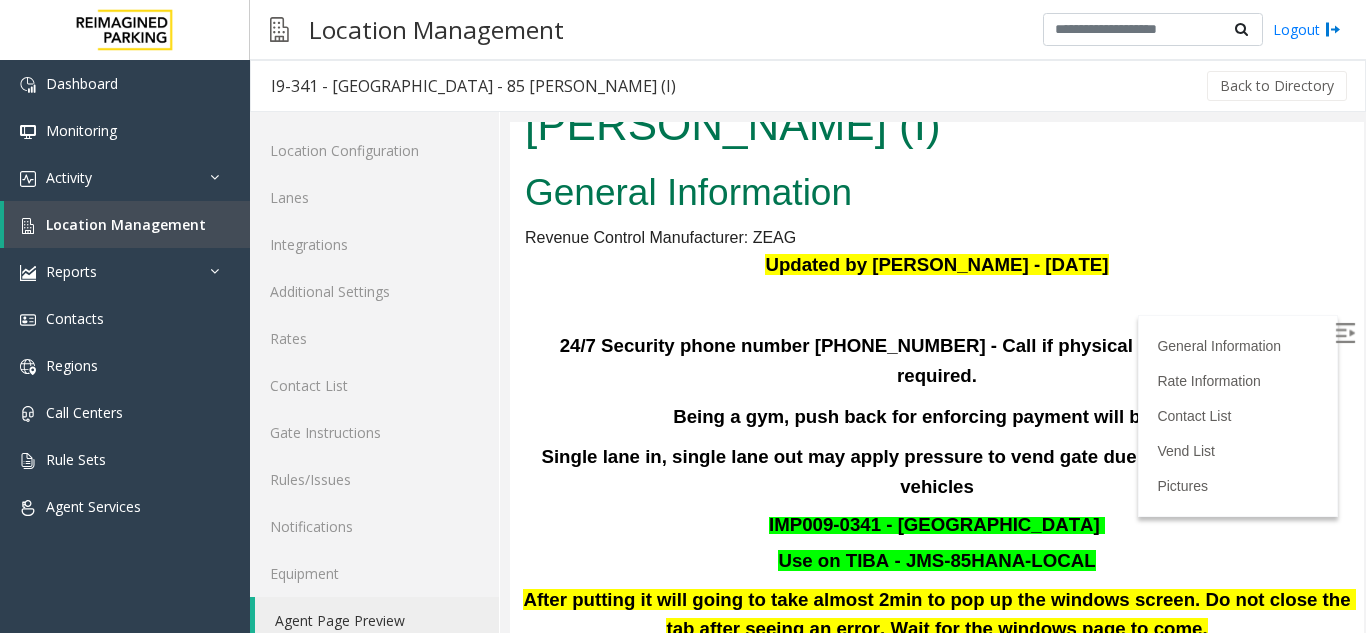 scroll, scrollTop: 0, scrollLeft: 0, axis: both 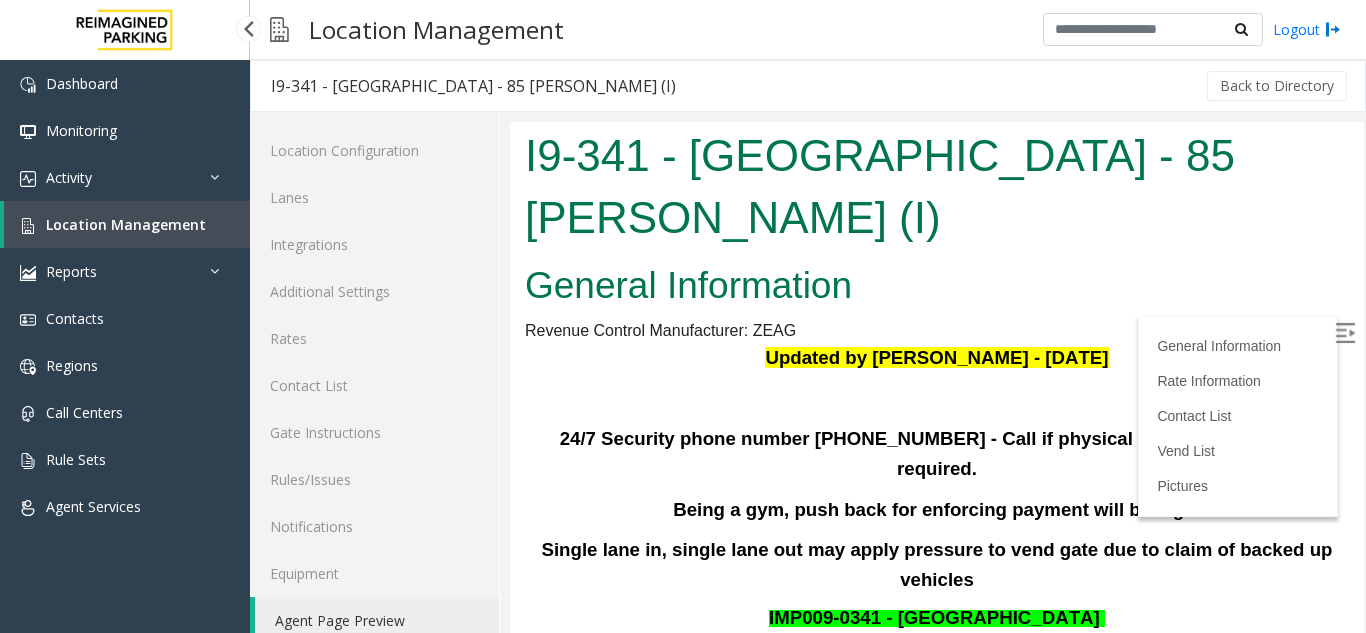 click on "Location Management" at bounding box center [127, 224] 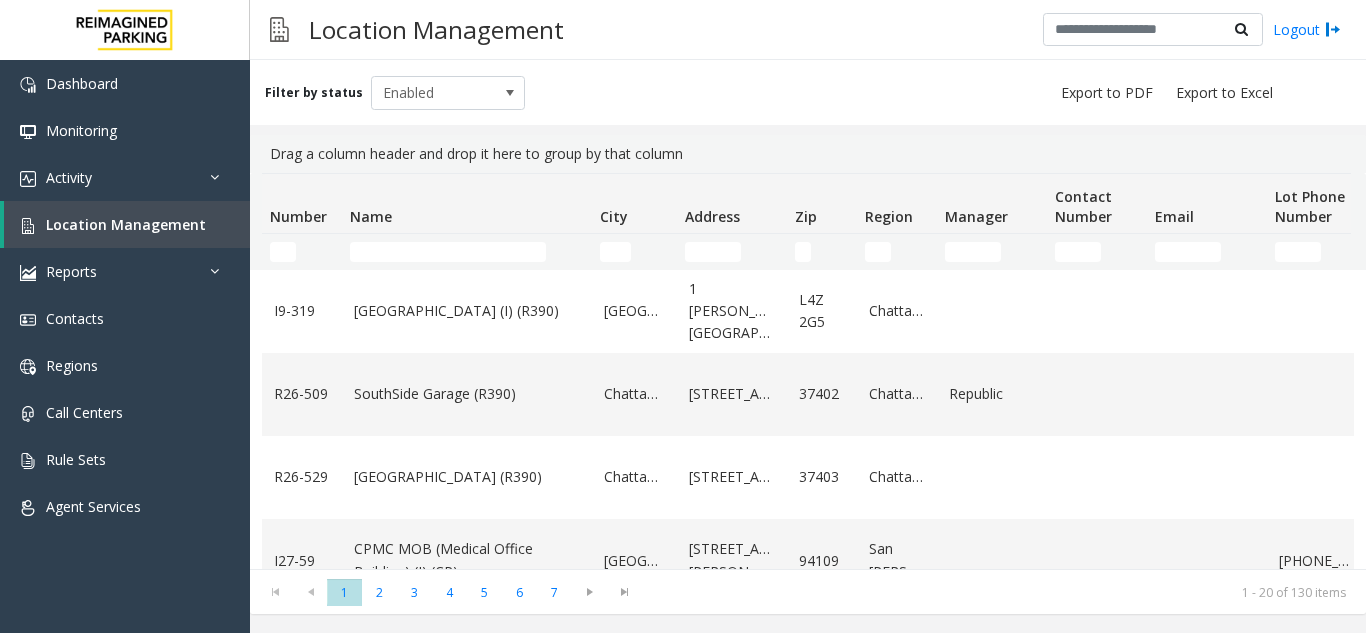 scroll, scrollTop: 1382, scrollLeft: 0, axis: vertical 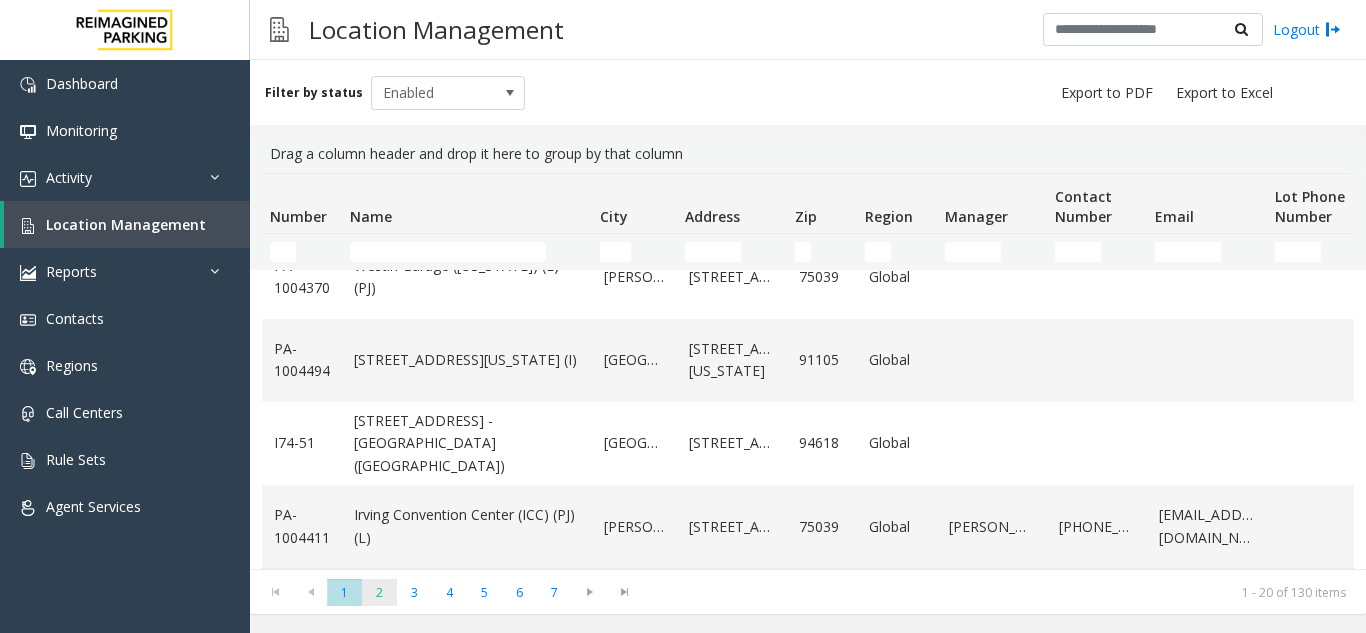 click on "2" 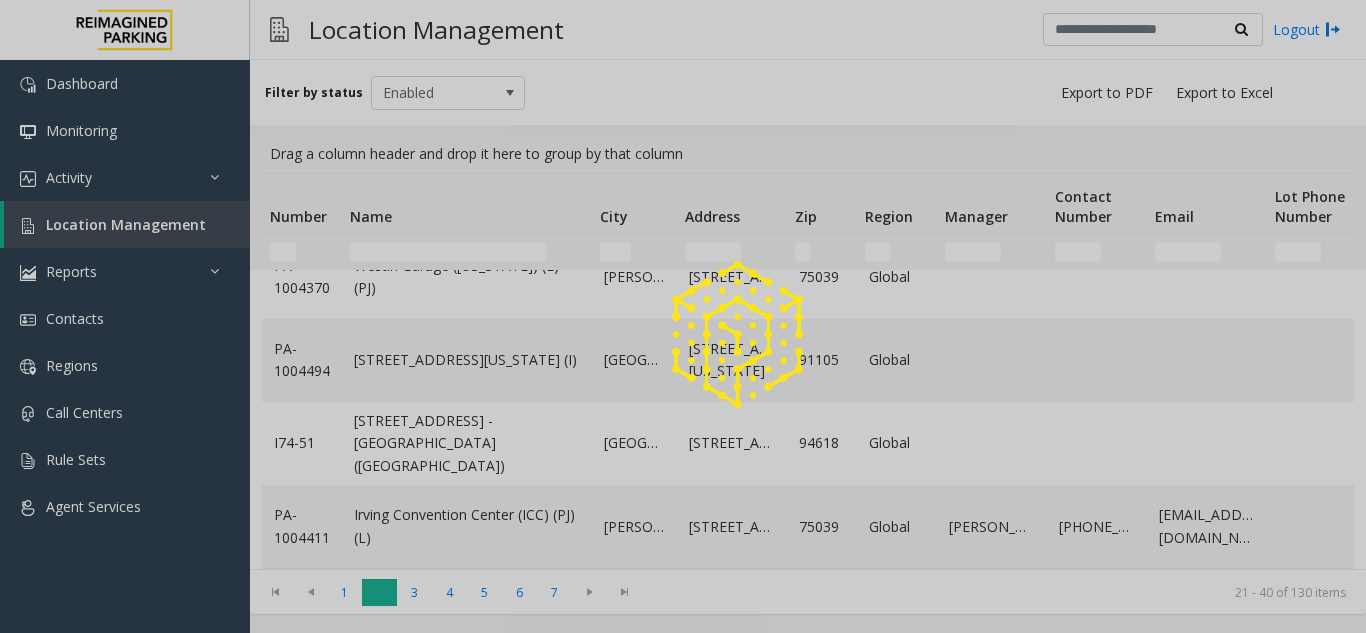 scroll, scrollTop: 0, scrollLeft: 0, axis: both 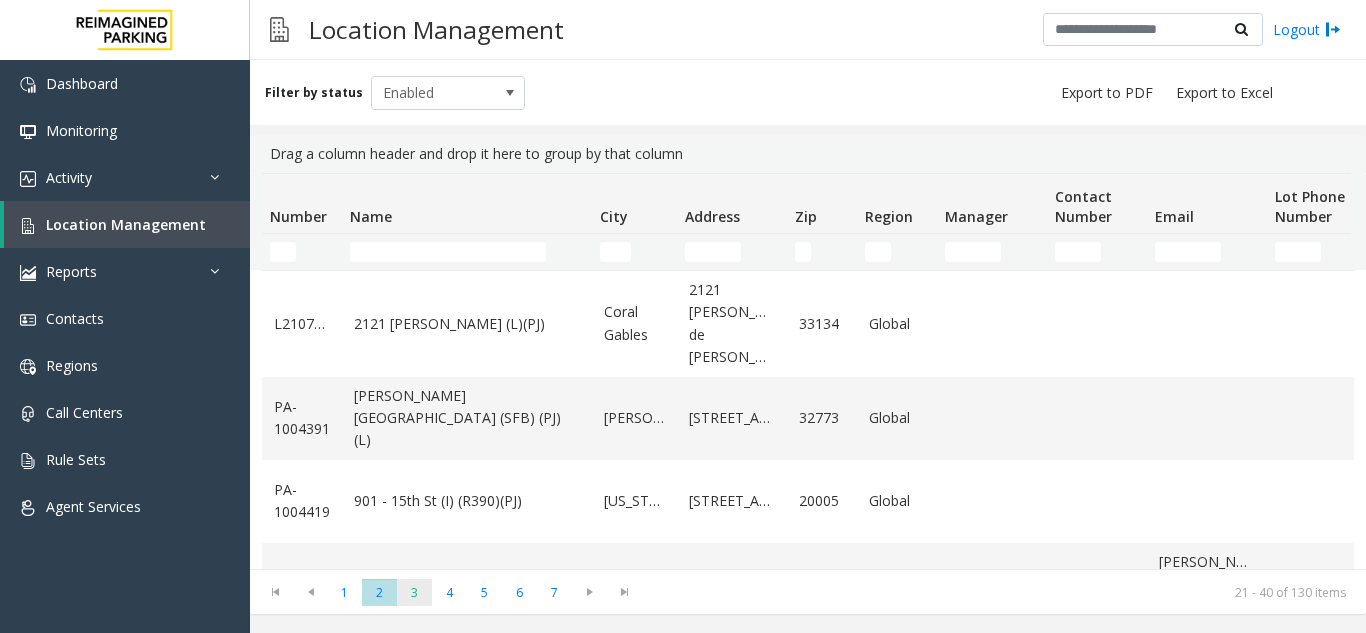 click on "3" 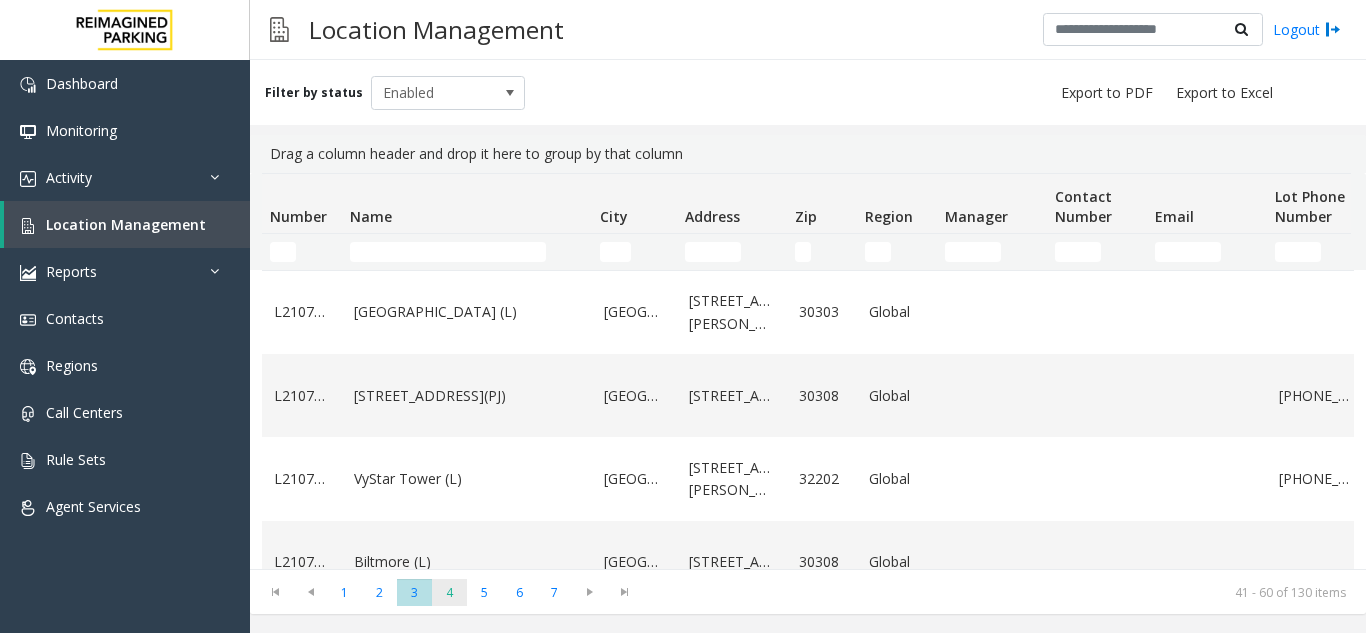 click on "4" 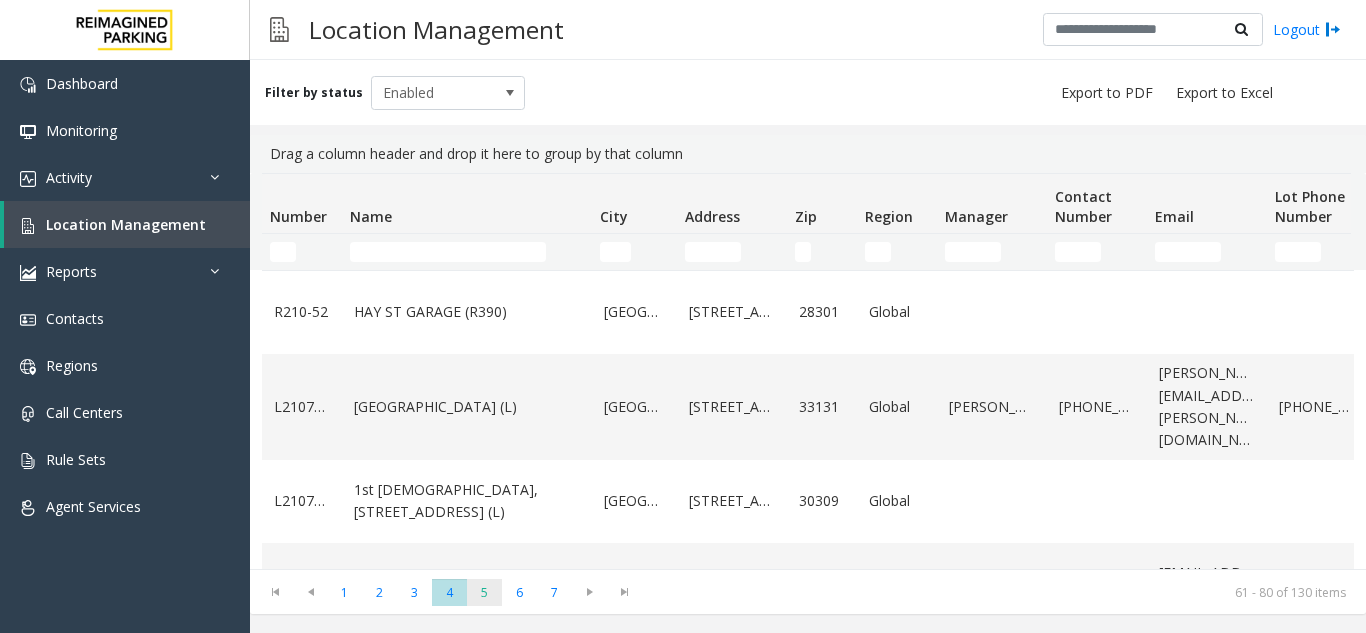 click on "5" 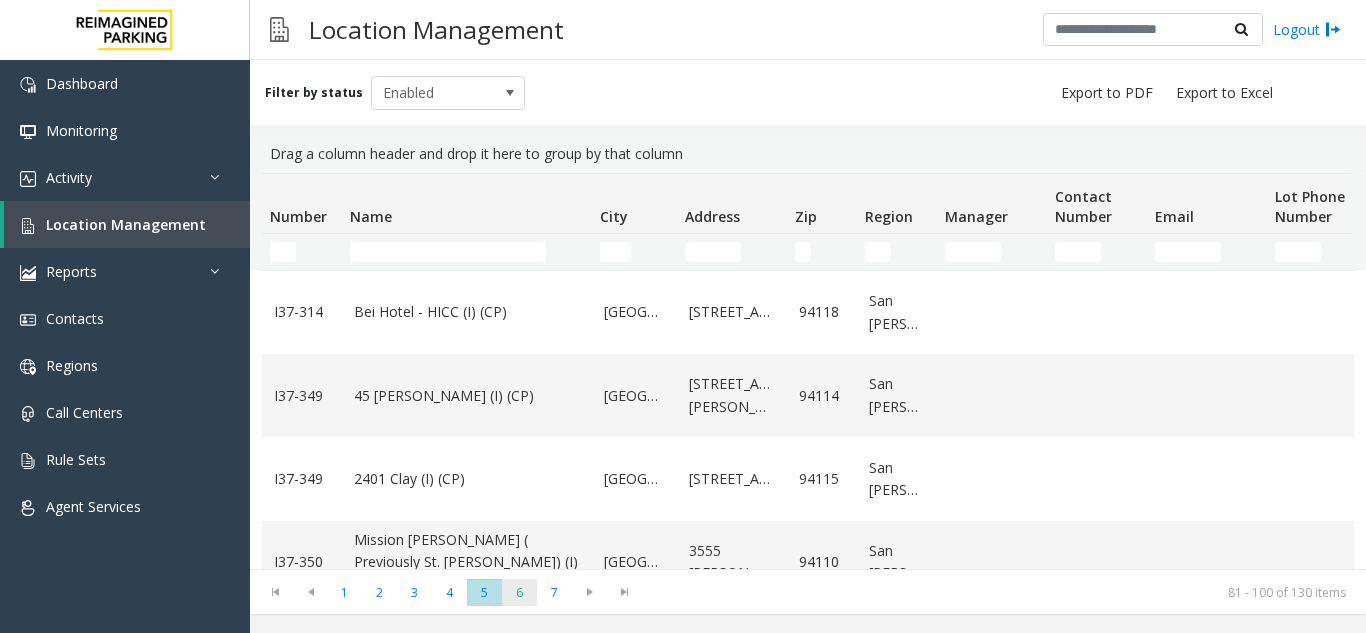 click on "6" 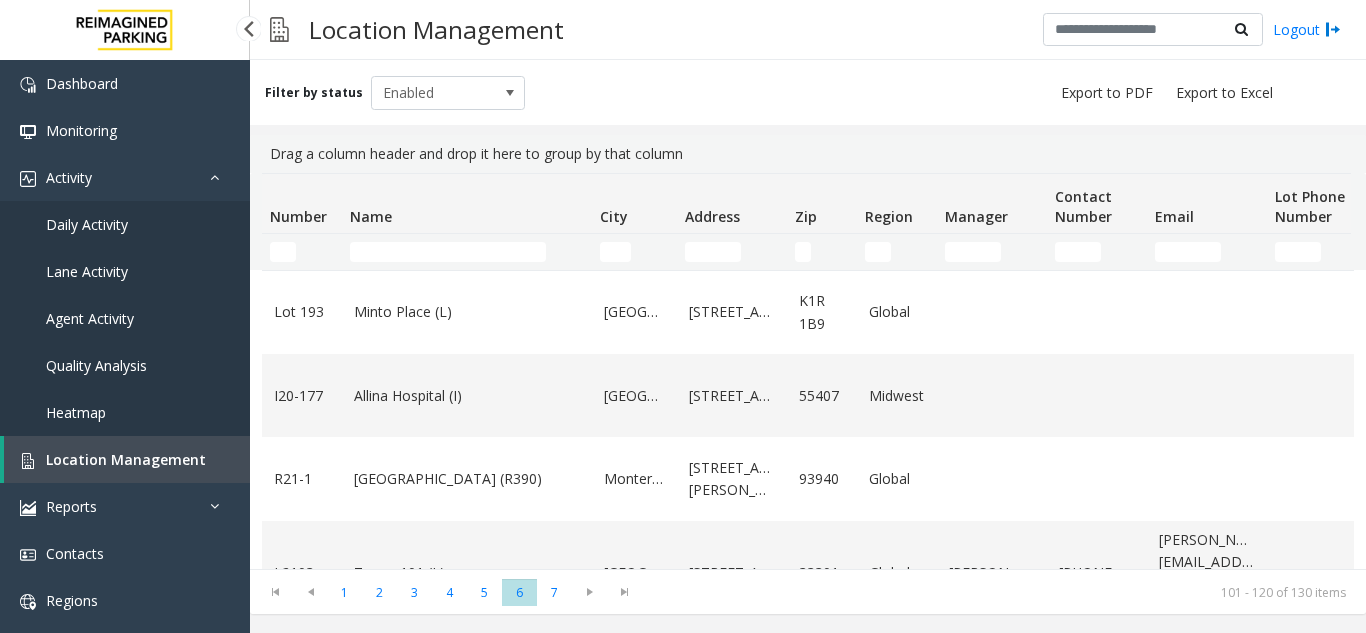 scroll, scrollTop: 0, scrollLeft: 0, axis: both 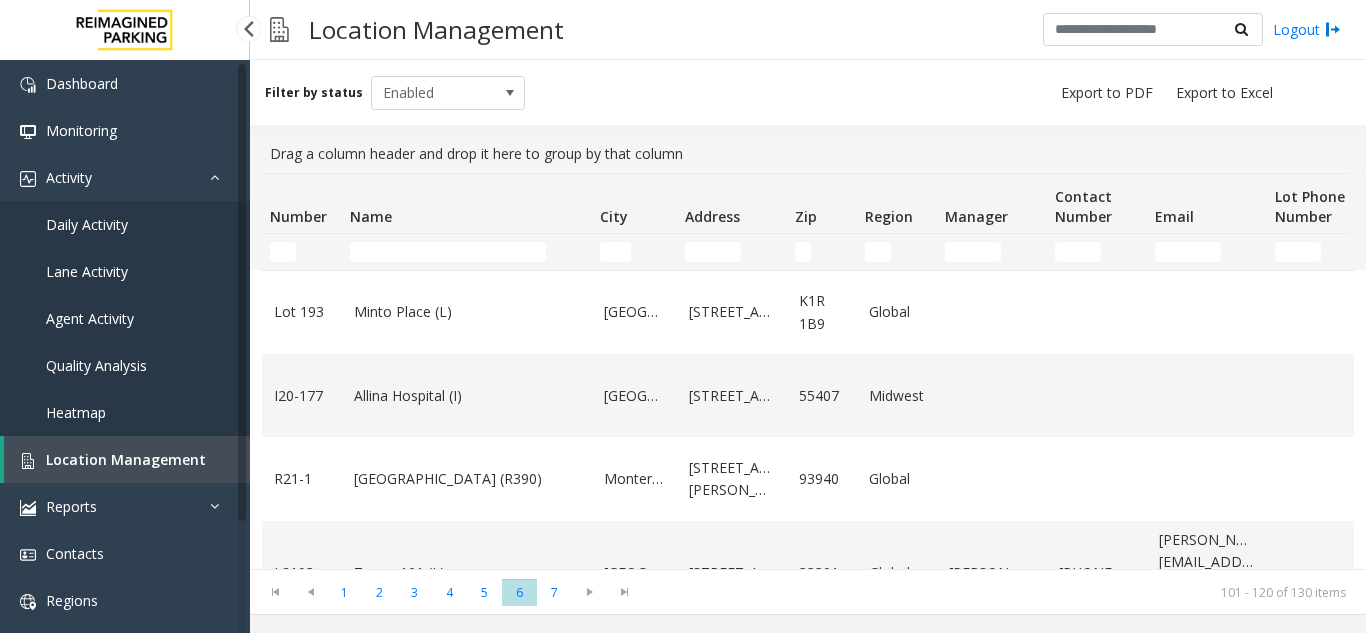 click on "Agent Activity" at bounding box center (90, 318) 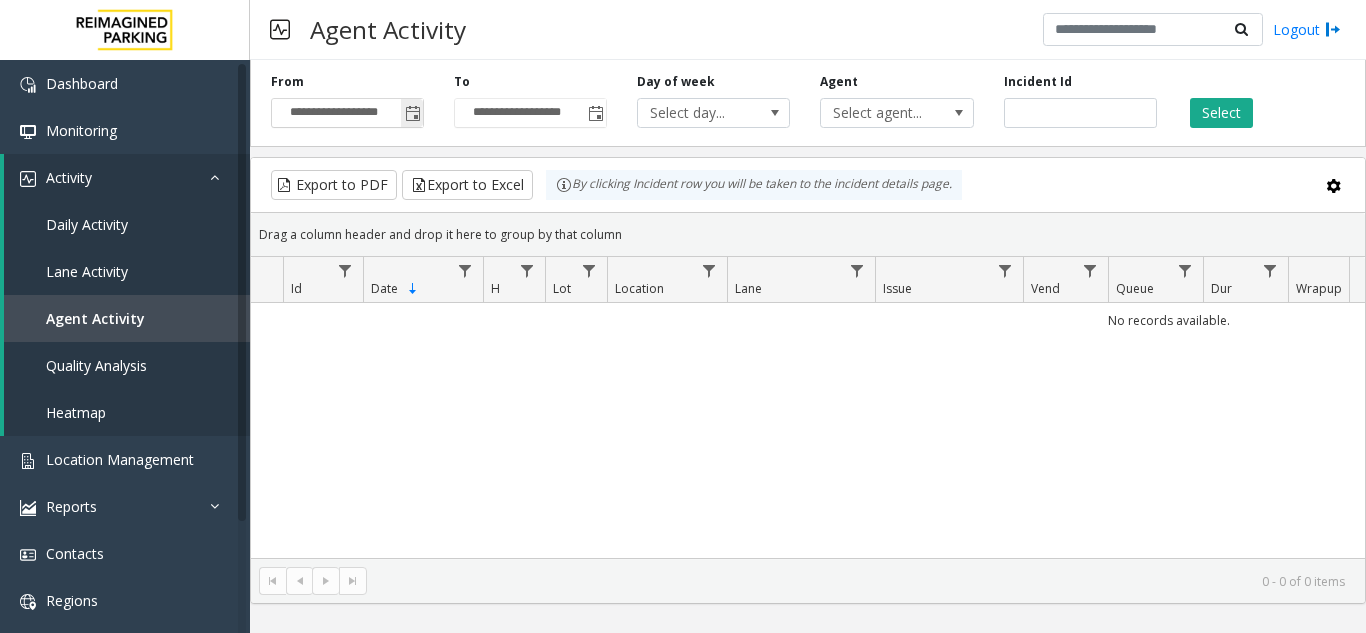 click 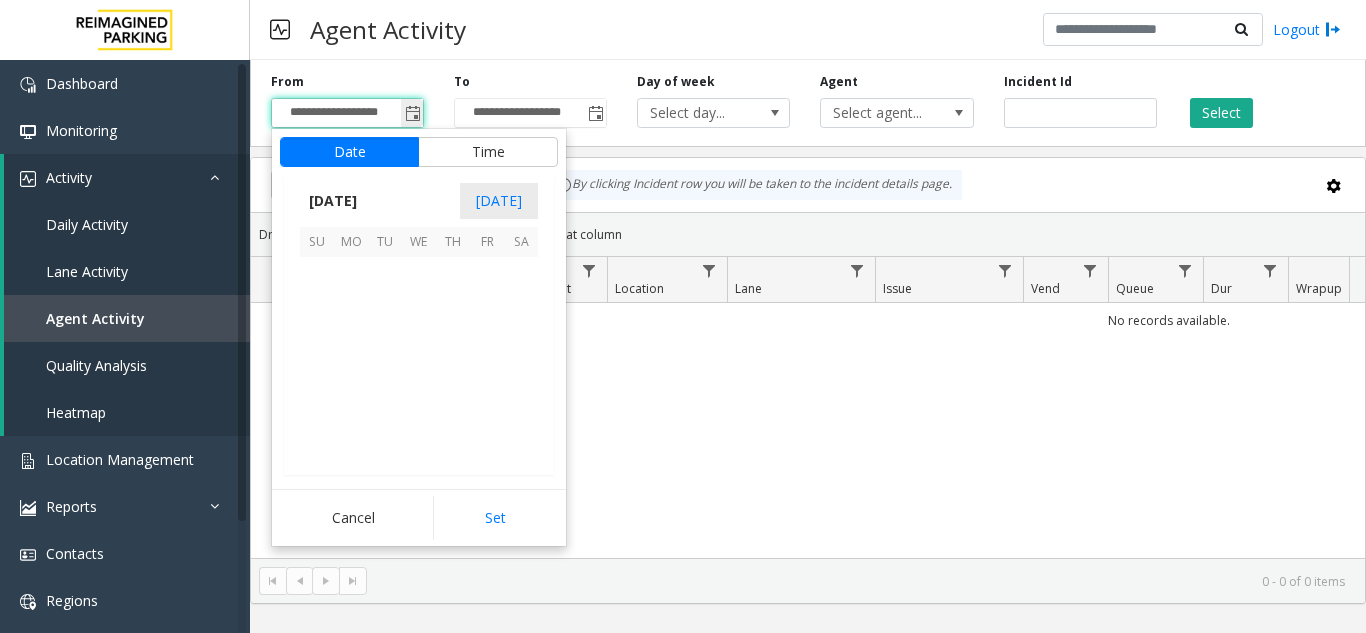 scroll, scrollTop: 358428, scrollLeft: 0, axis: vertical 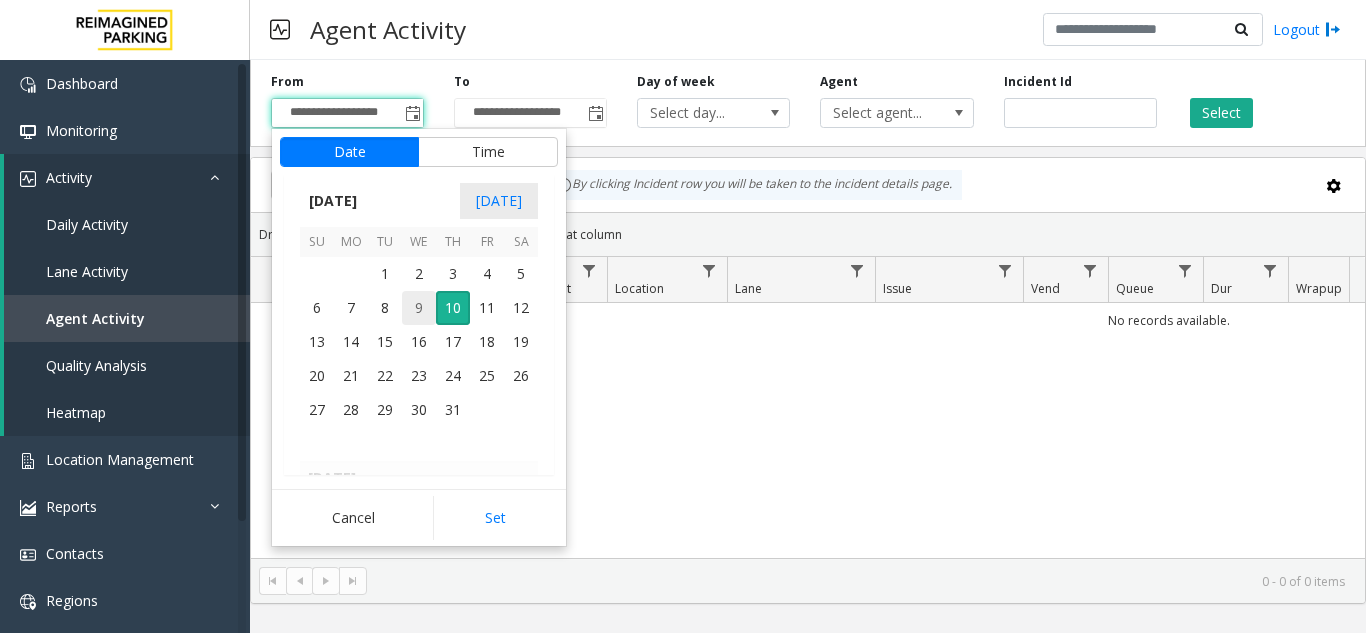 click on "9" at bounding box center (419, 308) 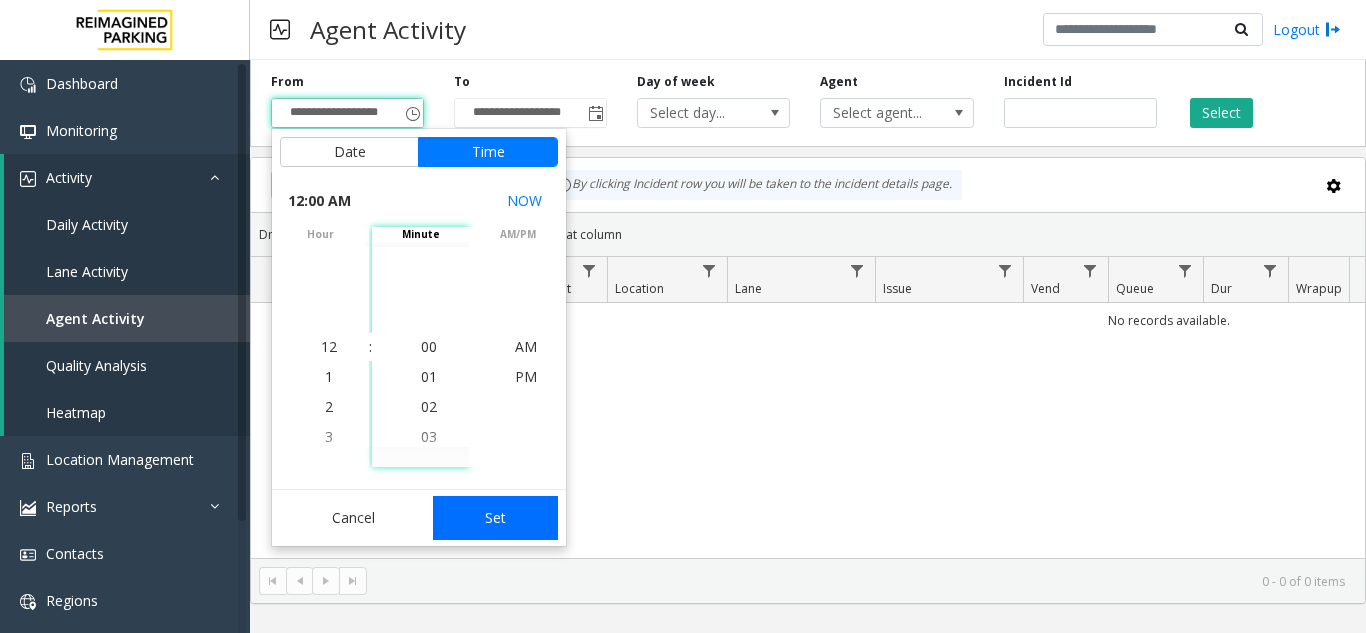 click on "Set" 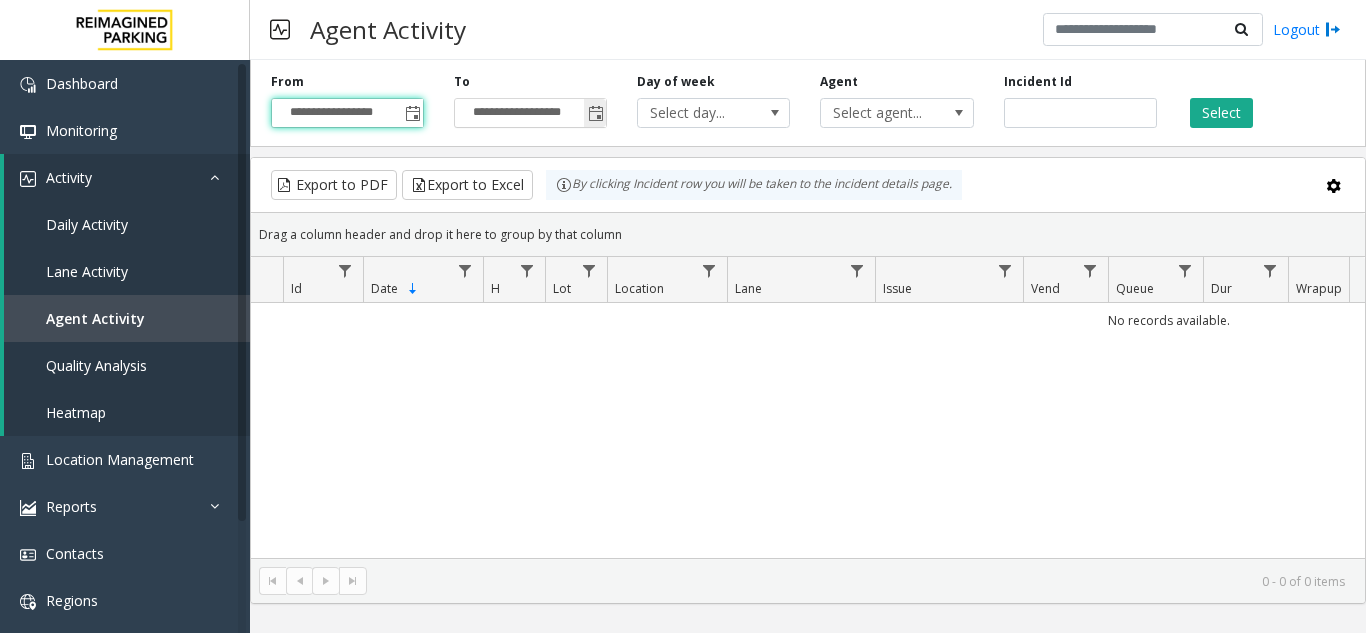 click 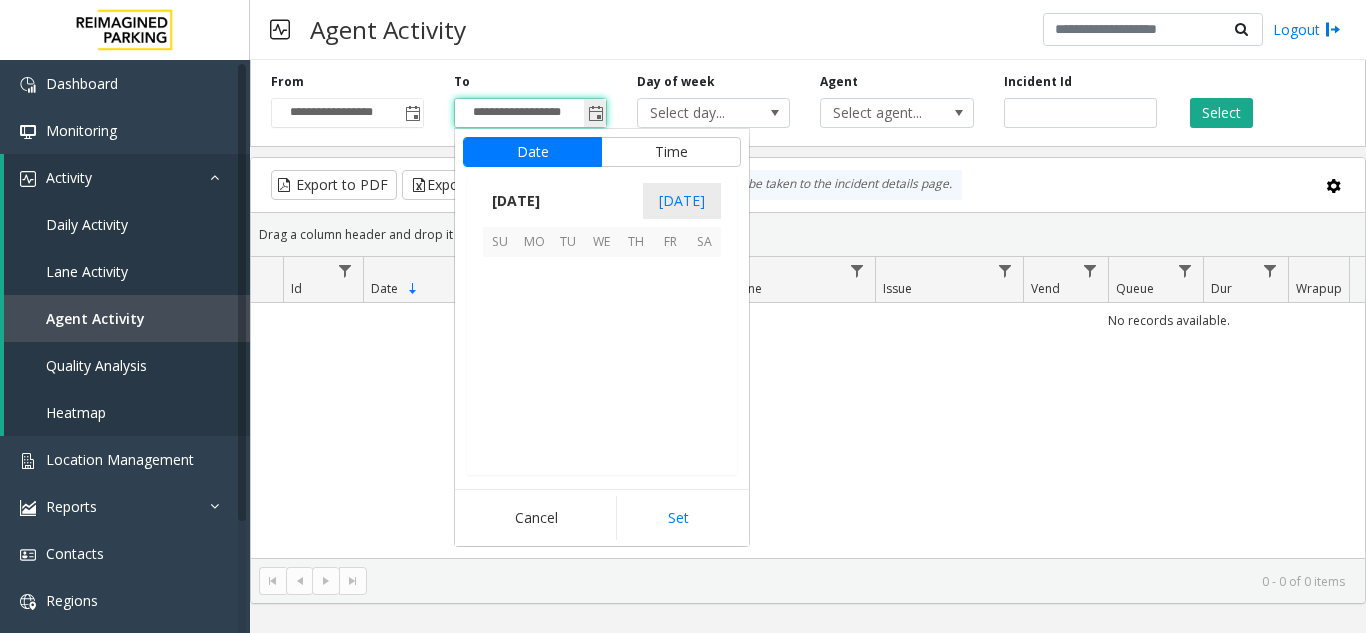 scroll, scrollTop: 358428, scrollLeft: 0, axis: vertical 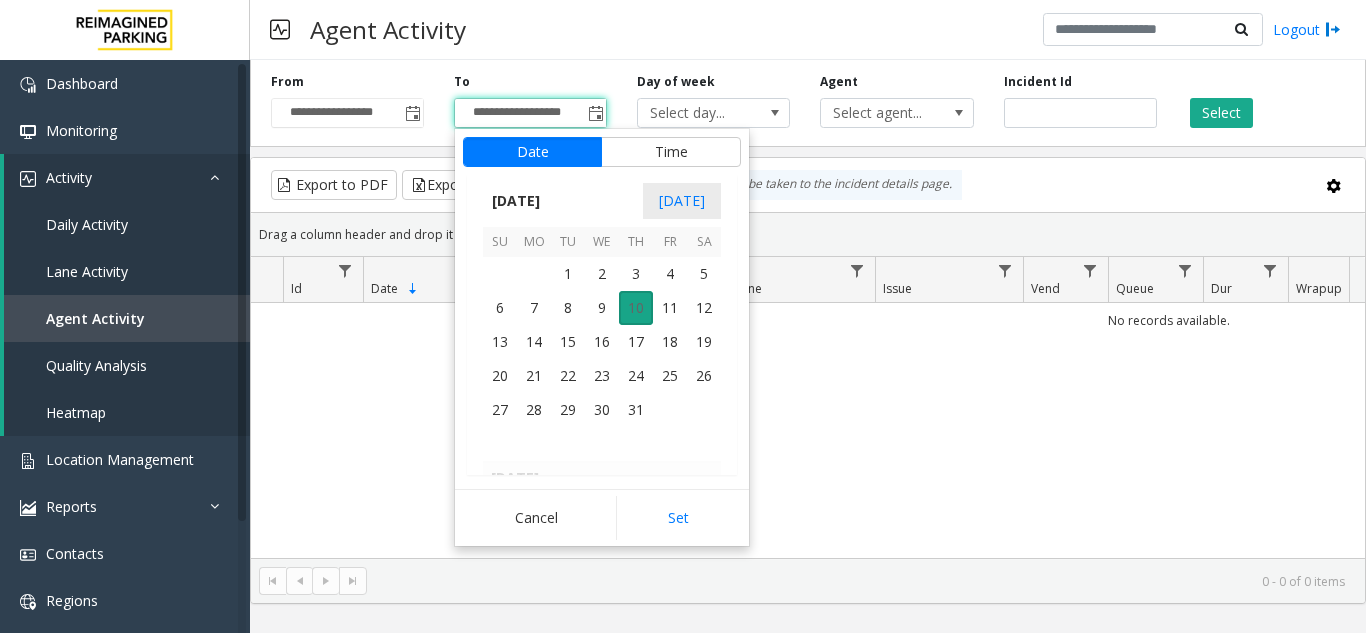 click on "10" at bounding box center [636, 308] 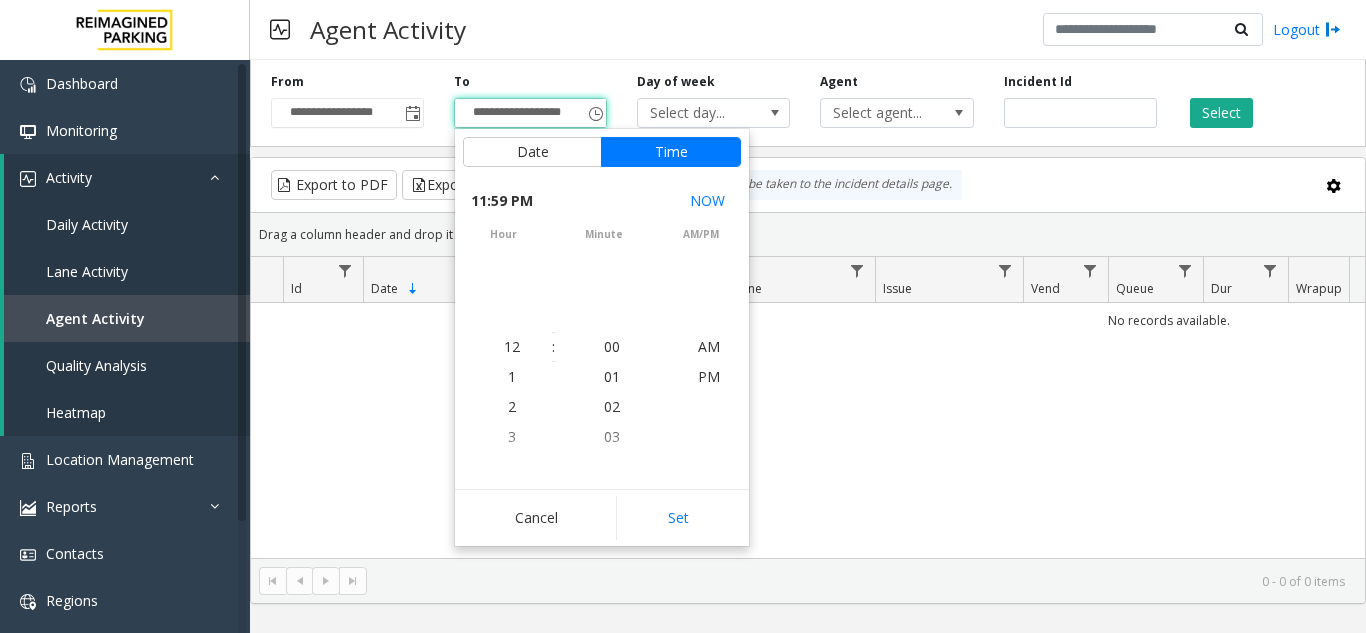 scroll, scrollTop: 690, scrollLeft: 0, axis: vertical 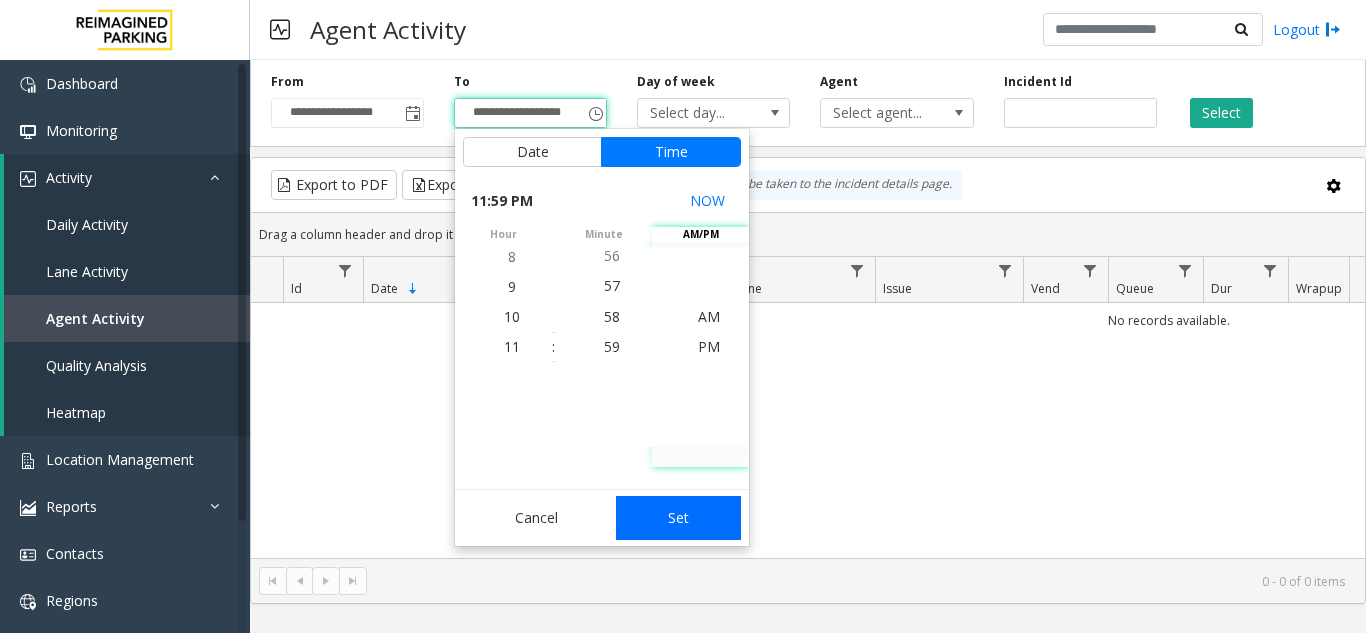 click on "Set" 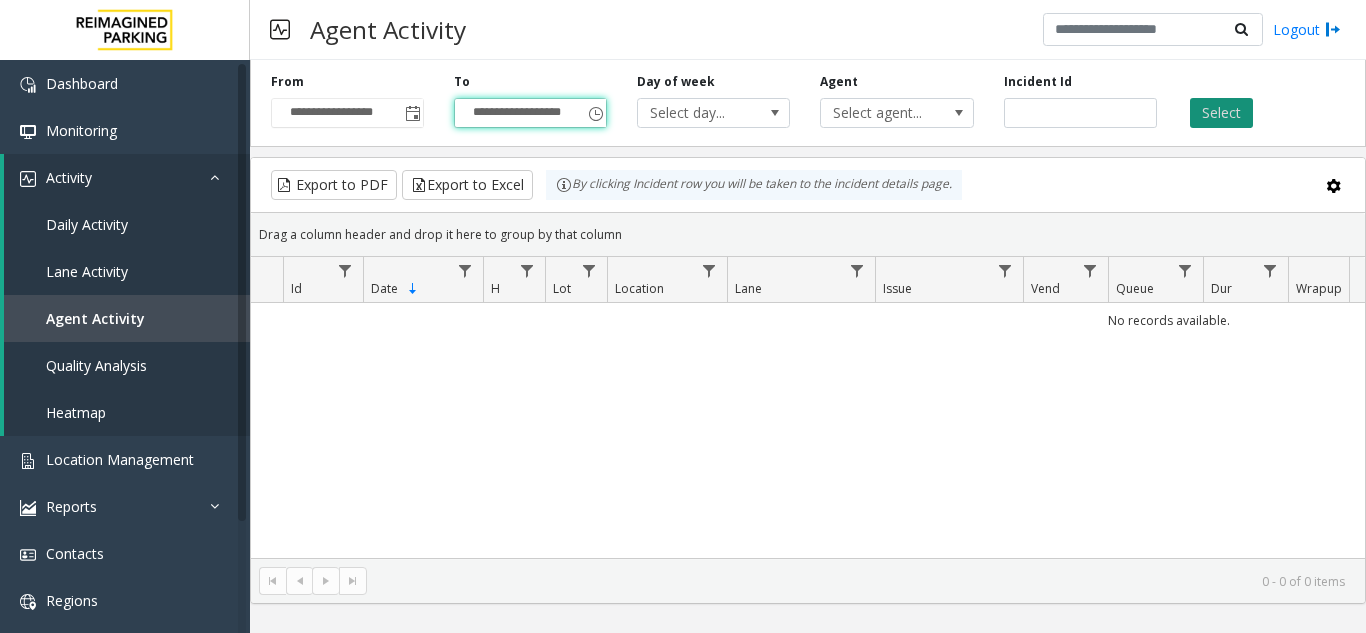 click on "Select" 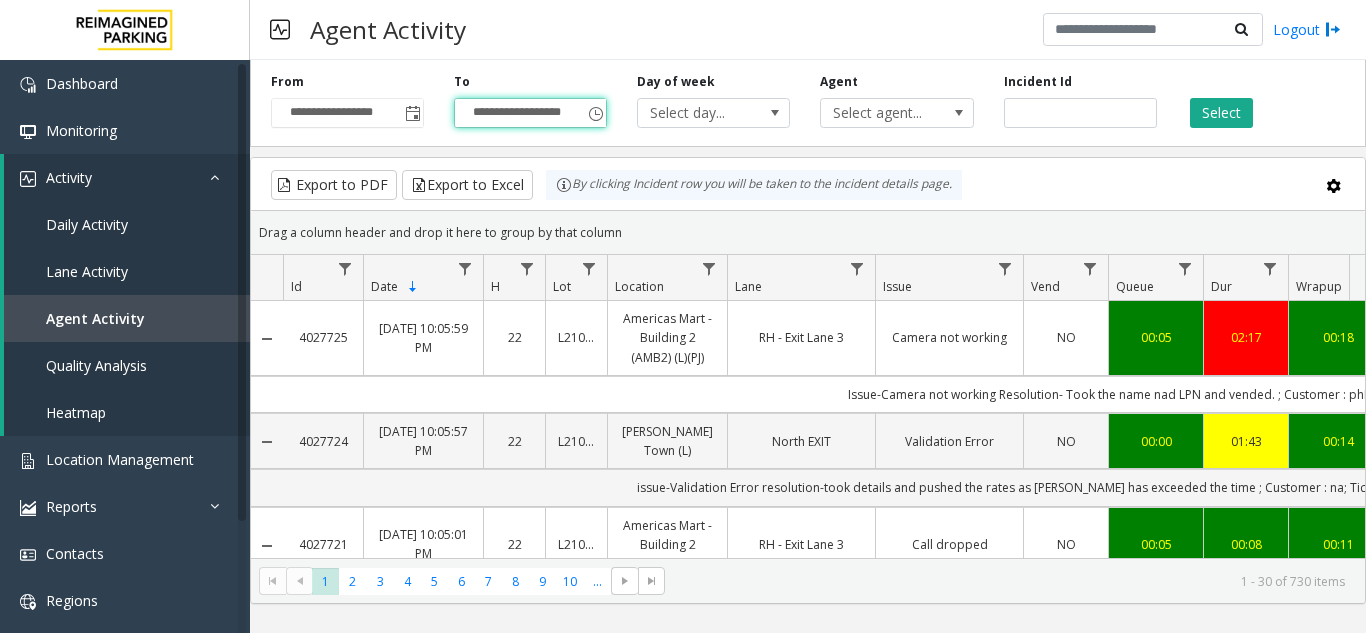 scroll, scrollTop: 0, scrollLeft: 35, axis: horizontal 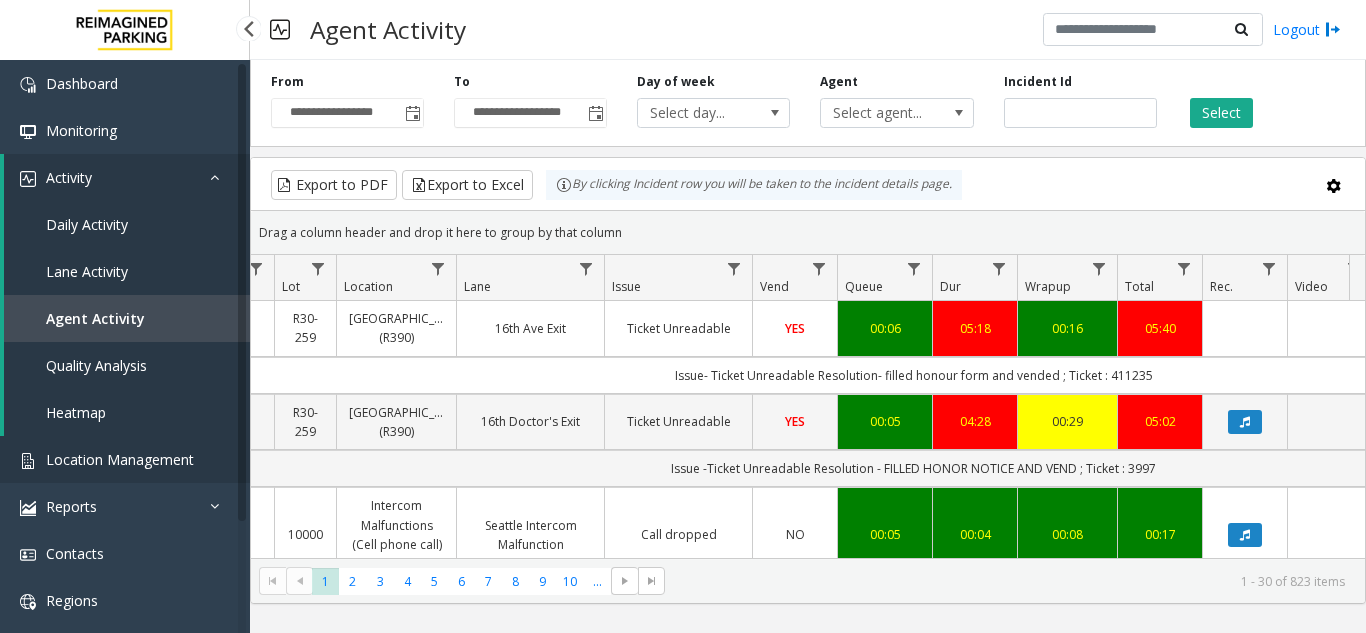 click on "Location Management" at bounding box center [125, 459] 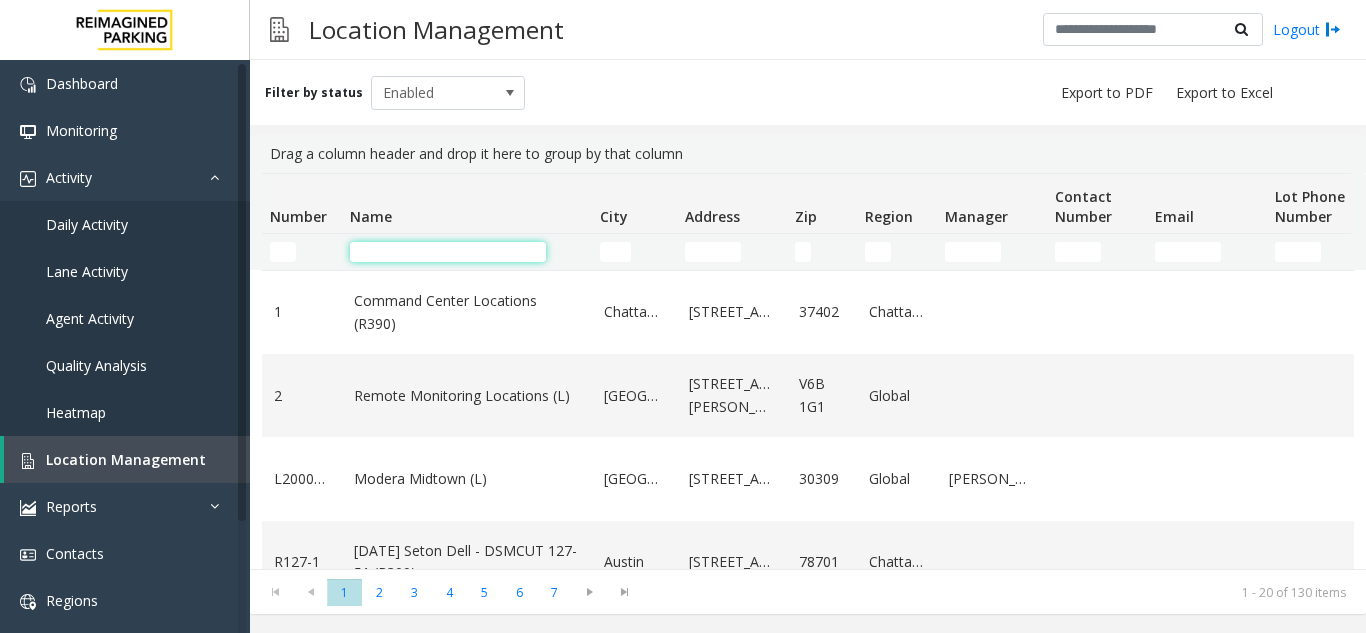 click 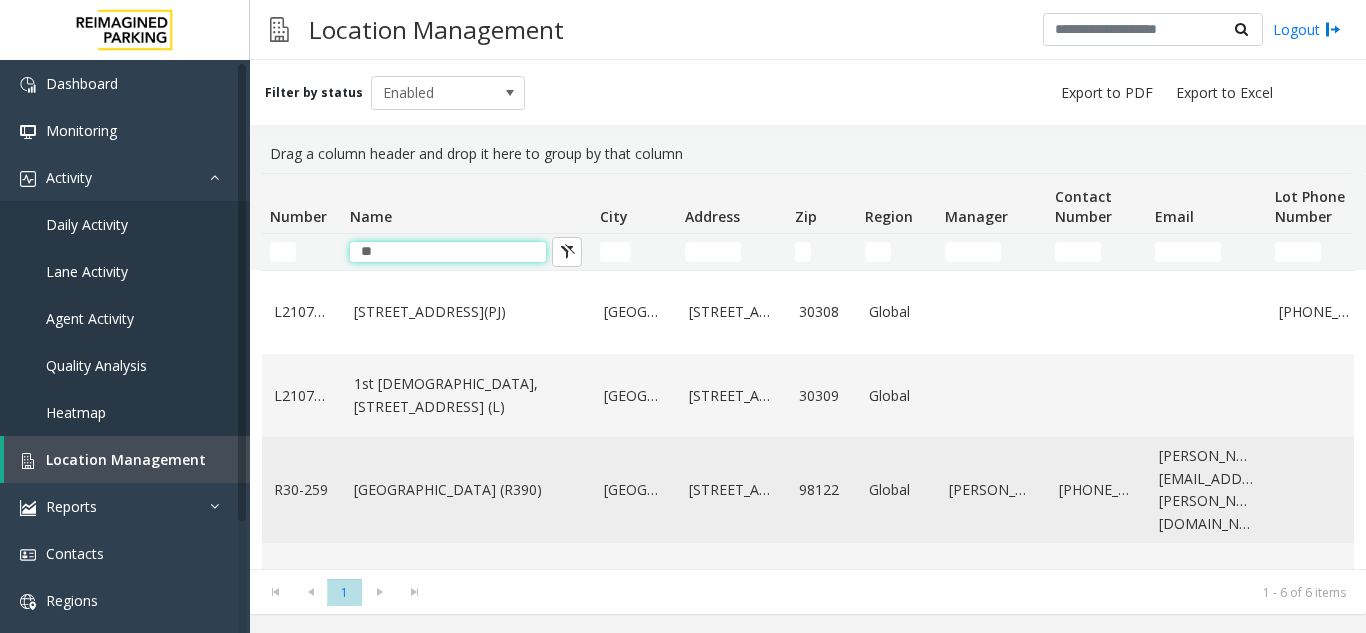 type on "**" 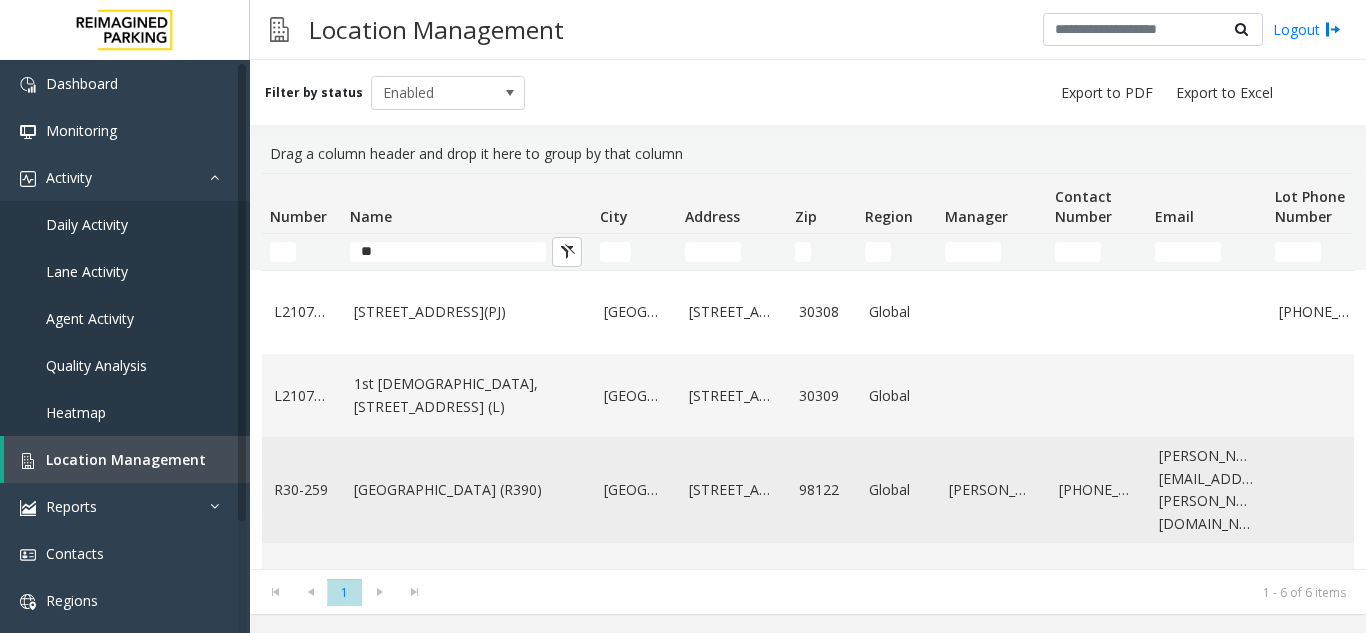 click on "[GEOGRAPHIC_DATA] (R390)" 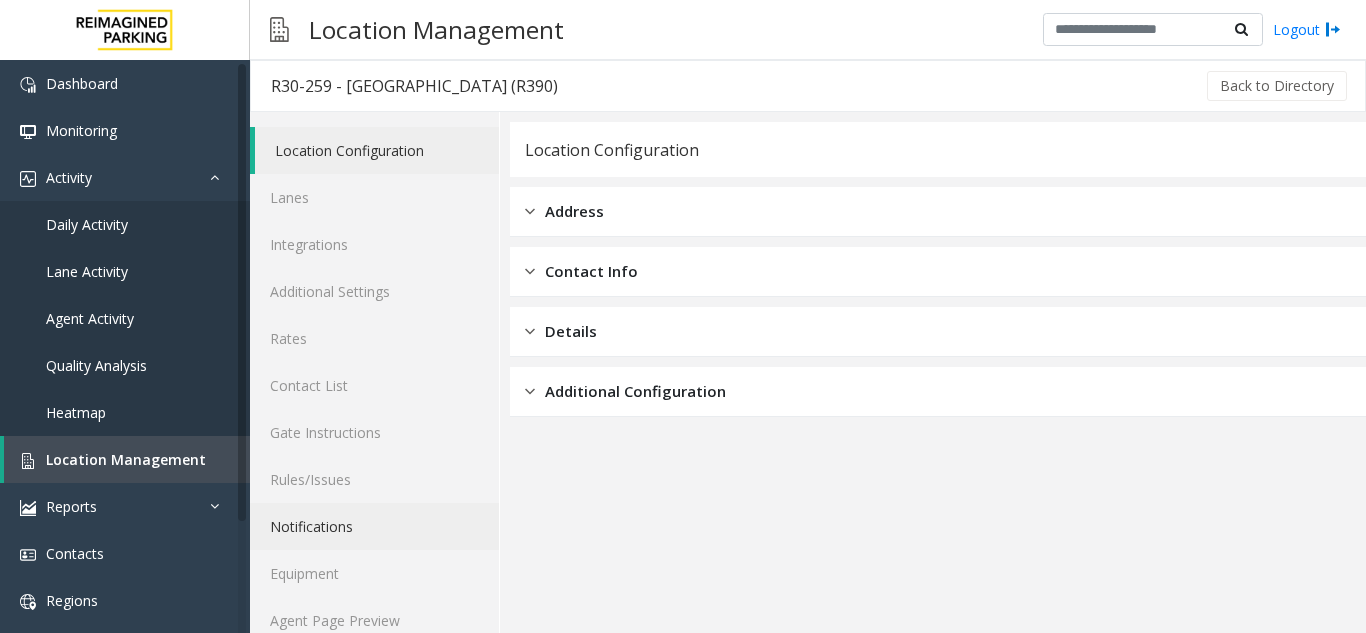 scroll, scrollTop: 26, scrollLeft: 0, axis: vertical 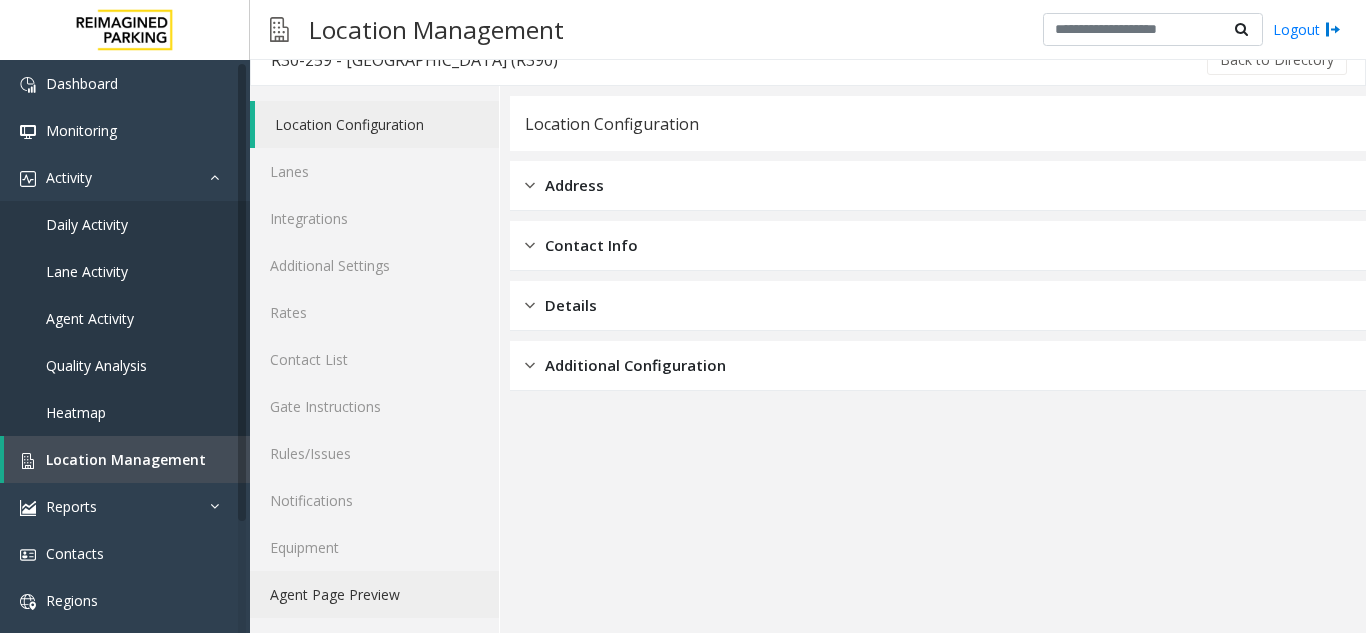 click on "Agent Page Preview" 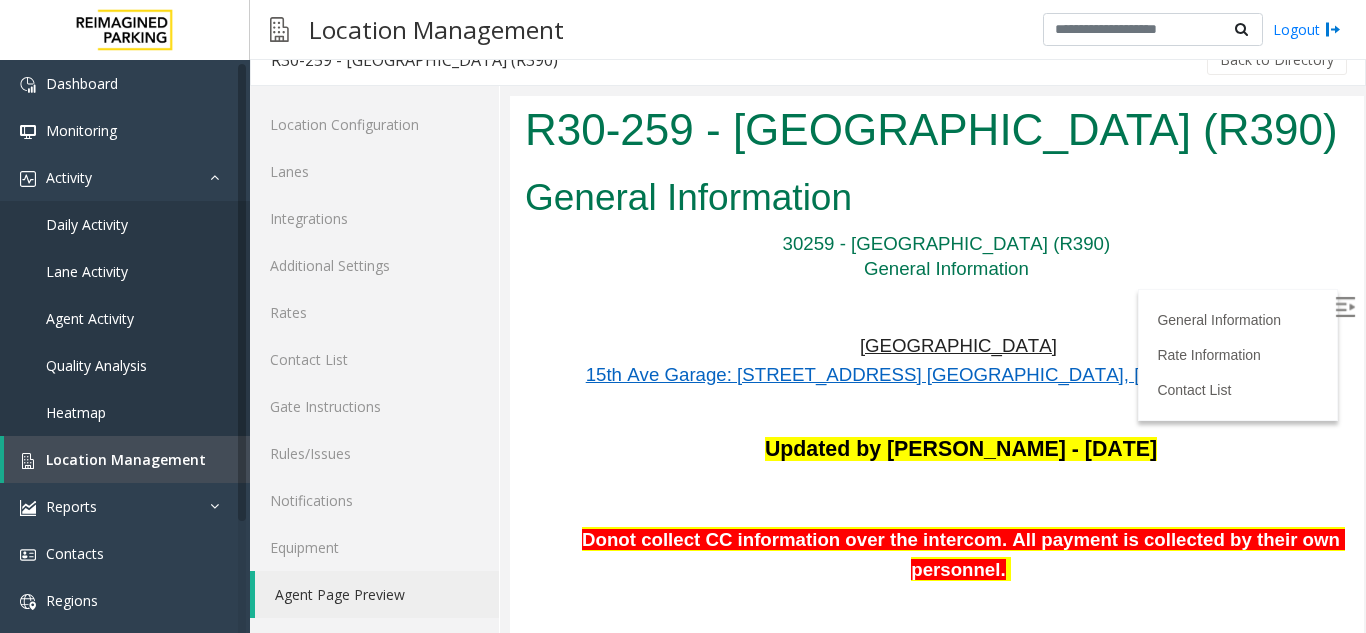 scroll, scrollTop: 0, scrollLeft: 0, axis: both 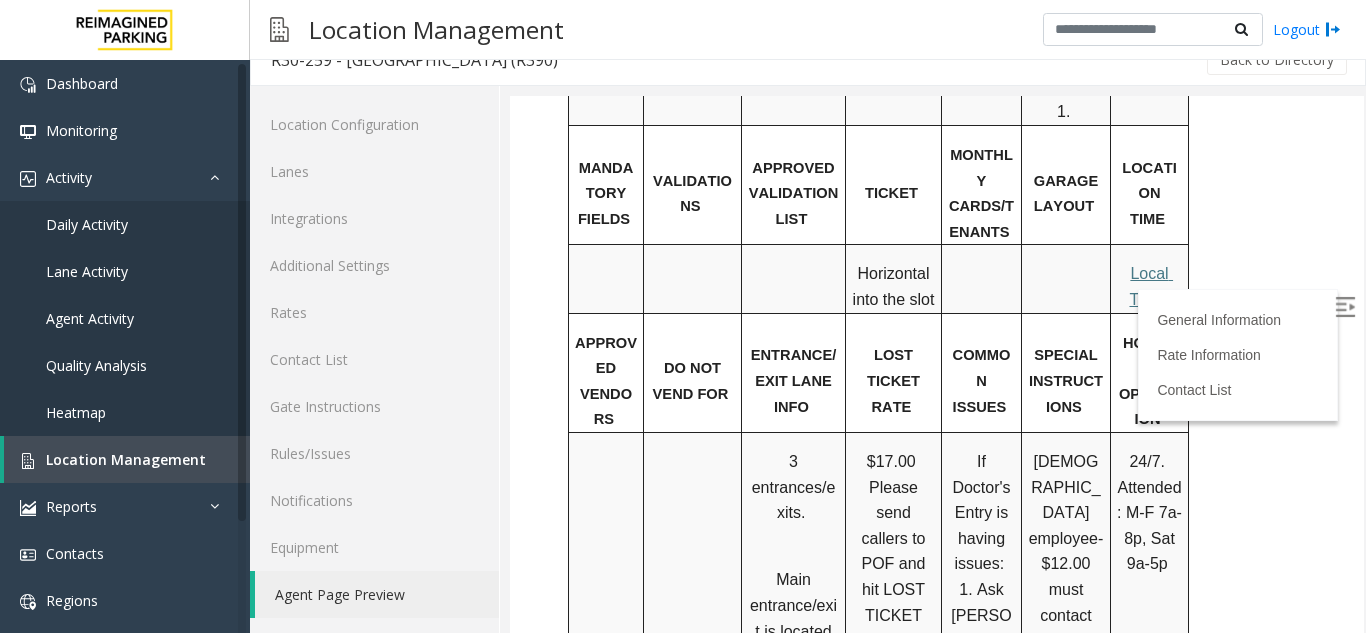click on "Local Time" at bounding box center [1151, 286] 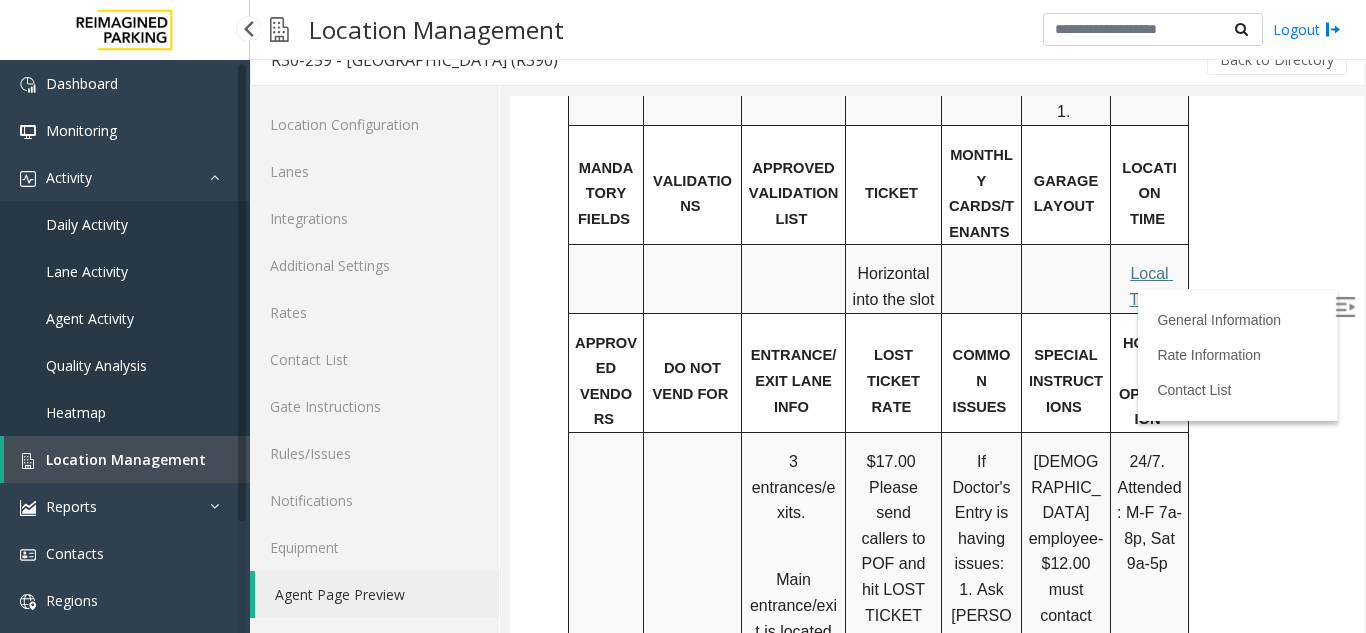click on "Agent Activity" at bounding box center [90, 318] 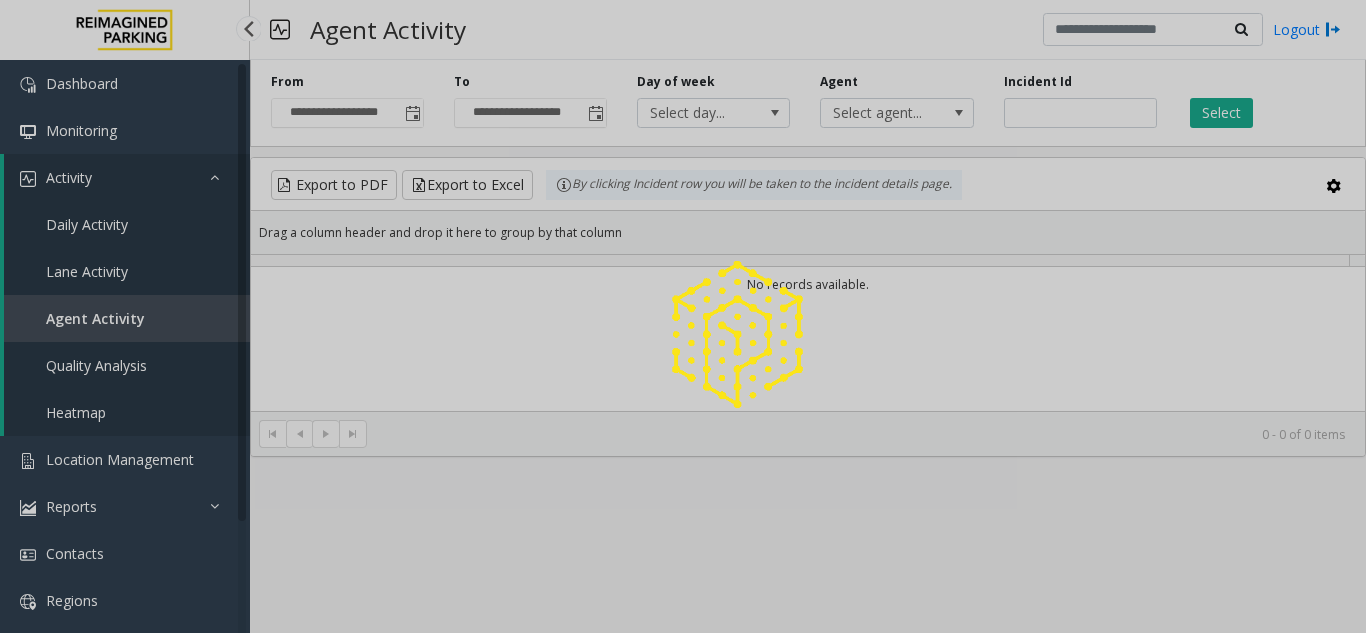 scroll, scrollTop: 0, scrollLeft: 0, axis: both 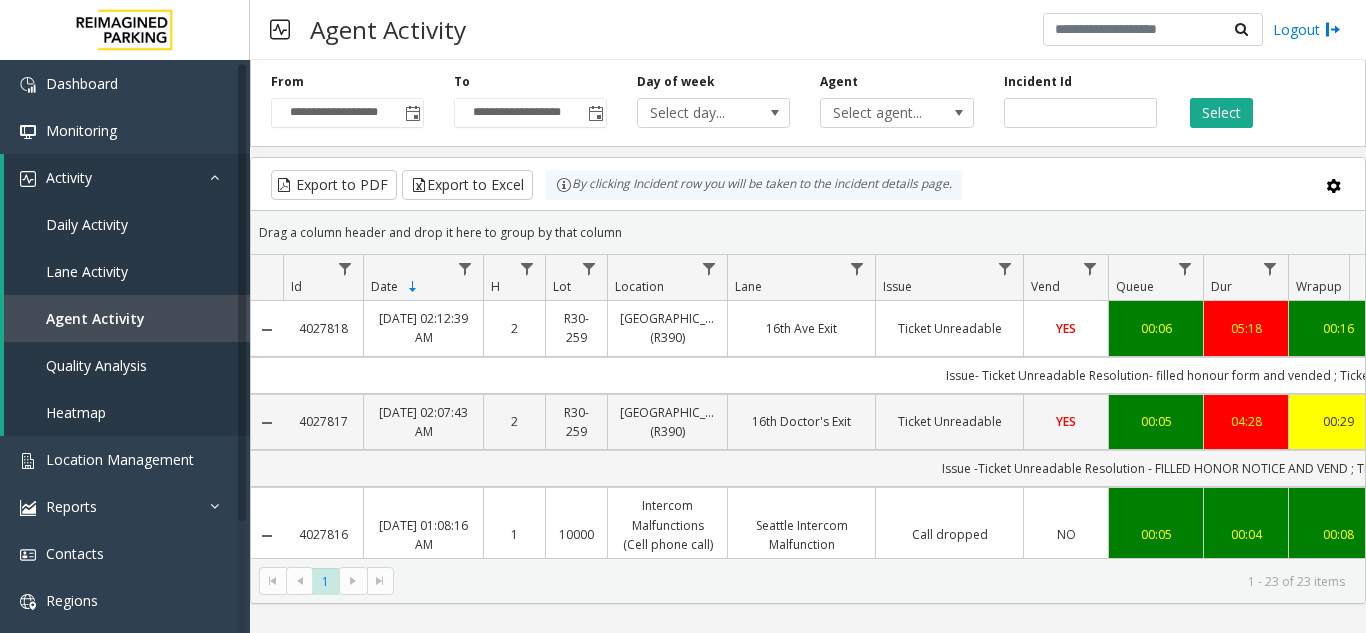 drag, startPoint x: 354, startPoint y: 326, endPoint x: 289, endPoint y: 347, distance: 68.30813 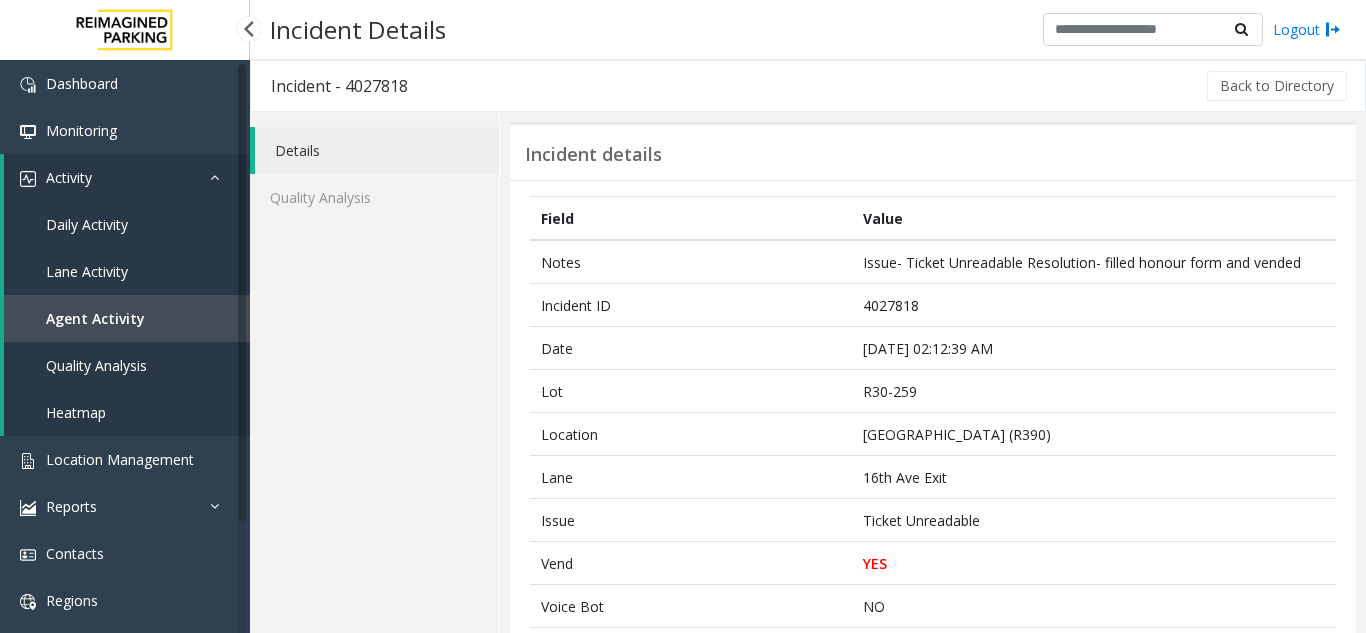 click on "Agent Activity" at bounding box center [127, 318] 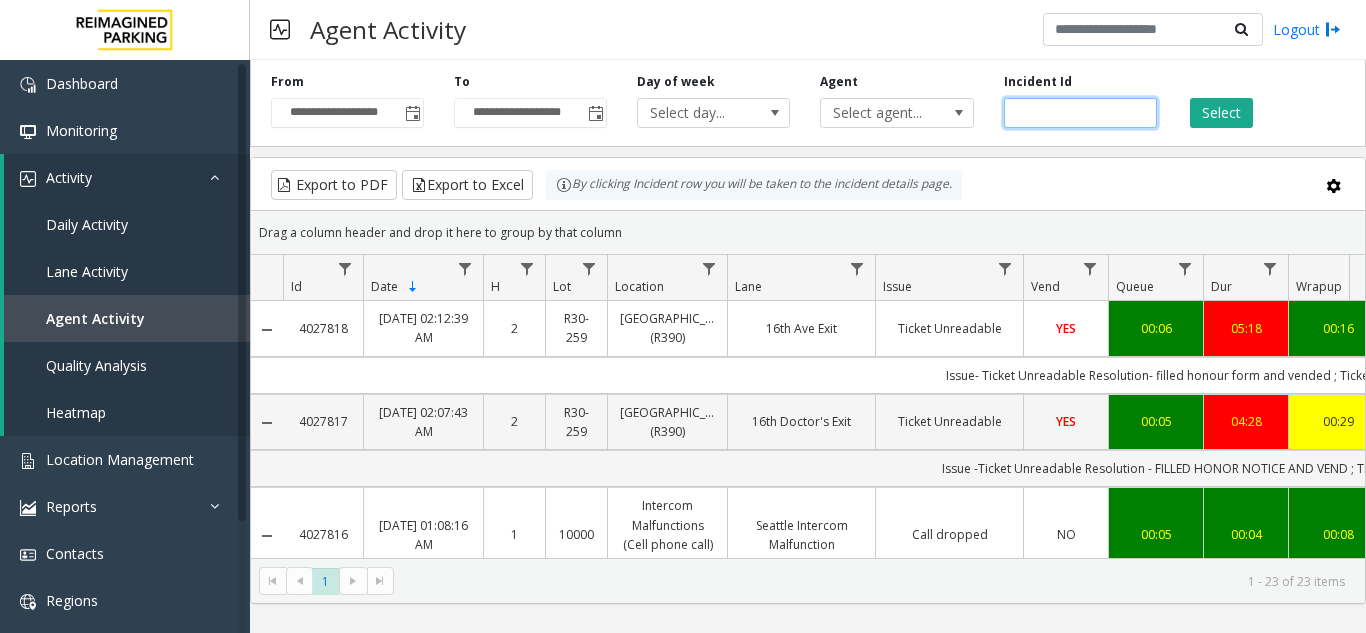 click 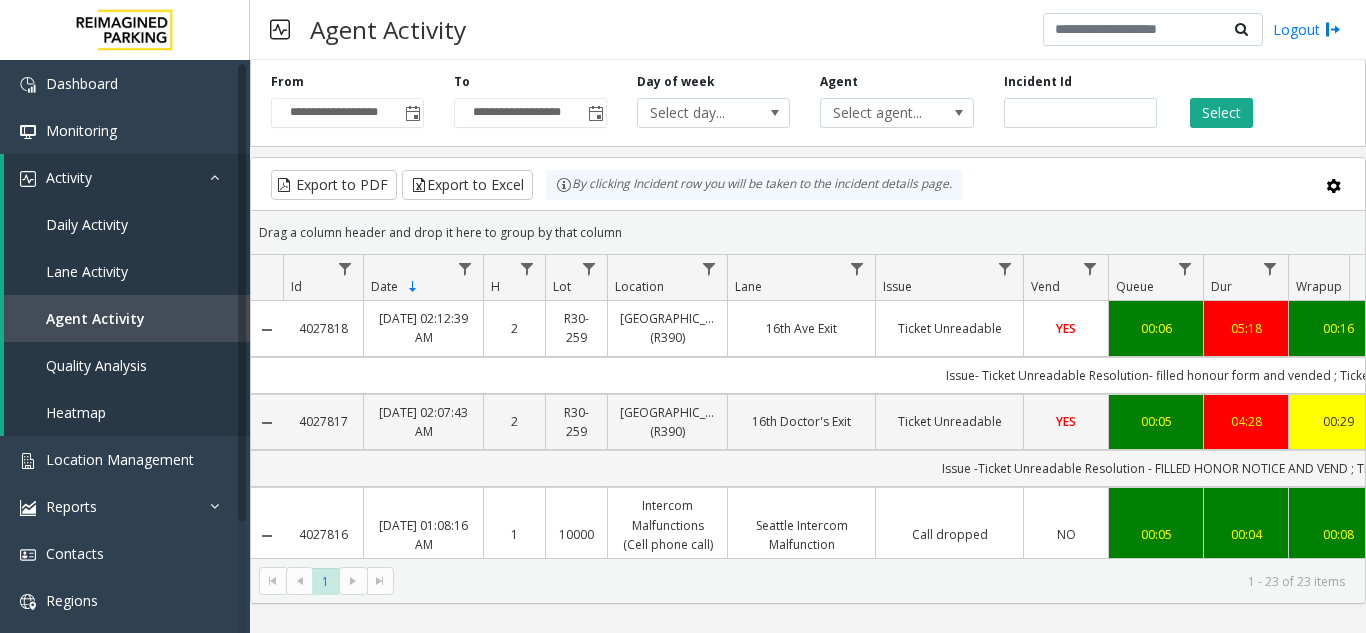 click on "Drag a column header and drop it here to group by that column" 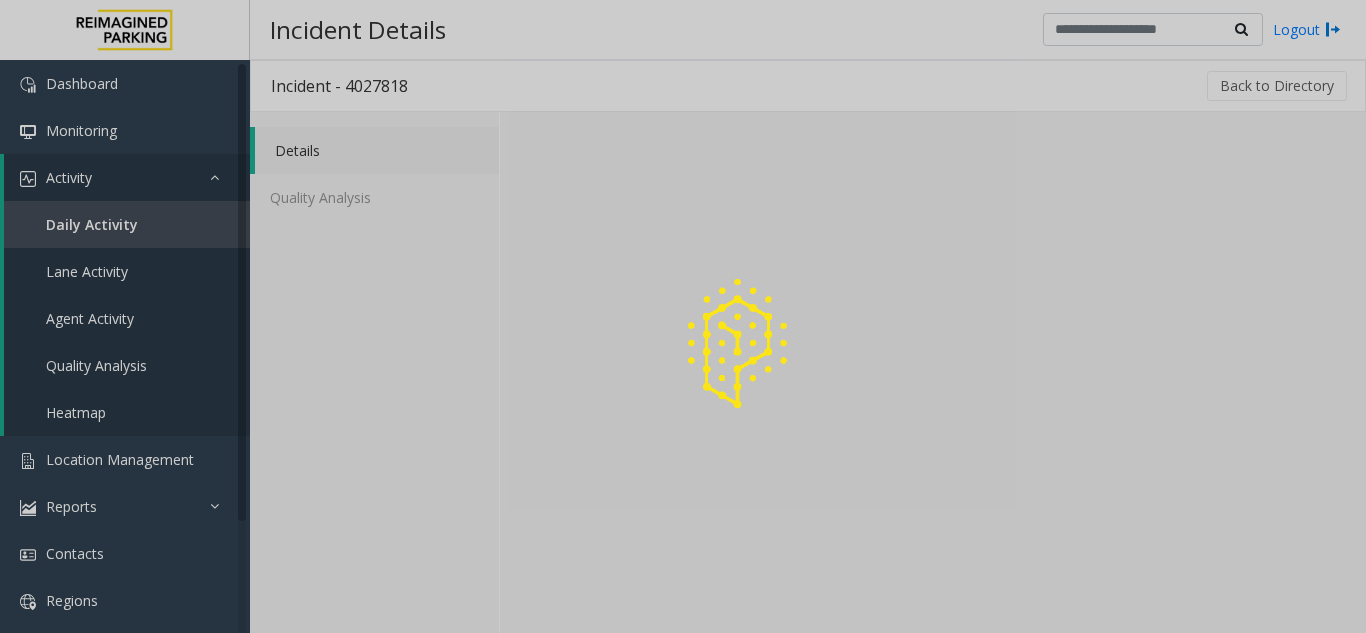 click 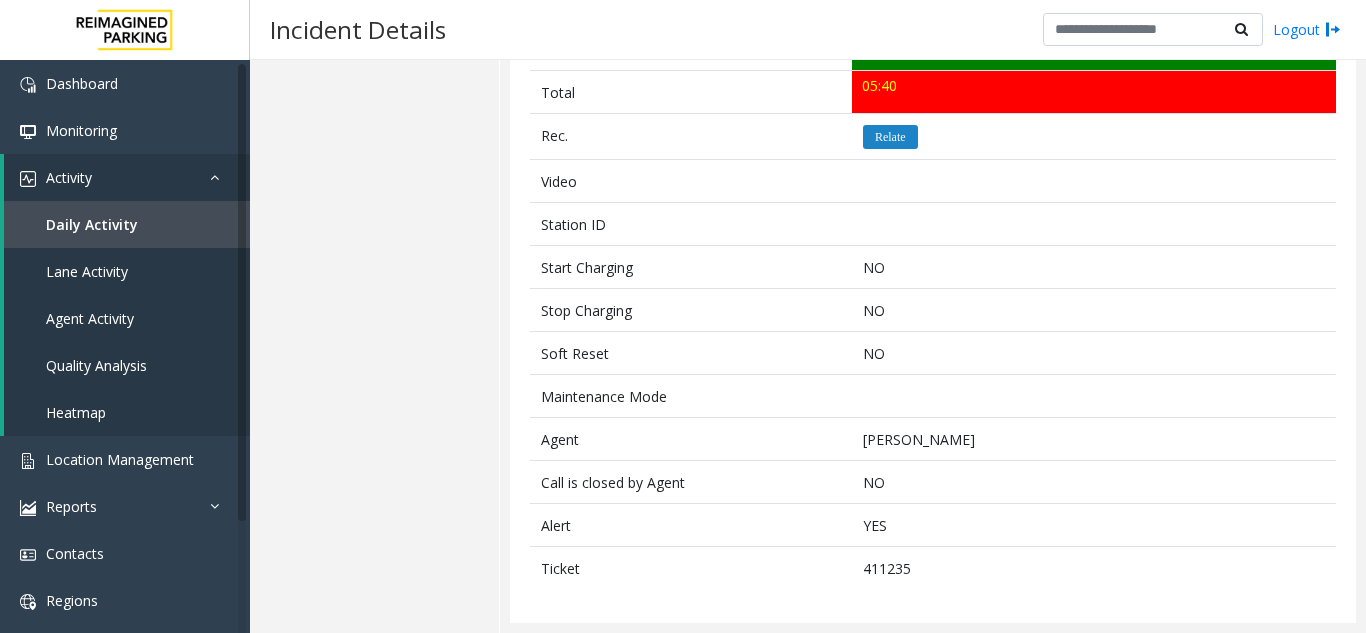 scroll, scrollTop: 758, scrollLeft: 0, axis: vertical 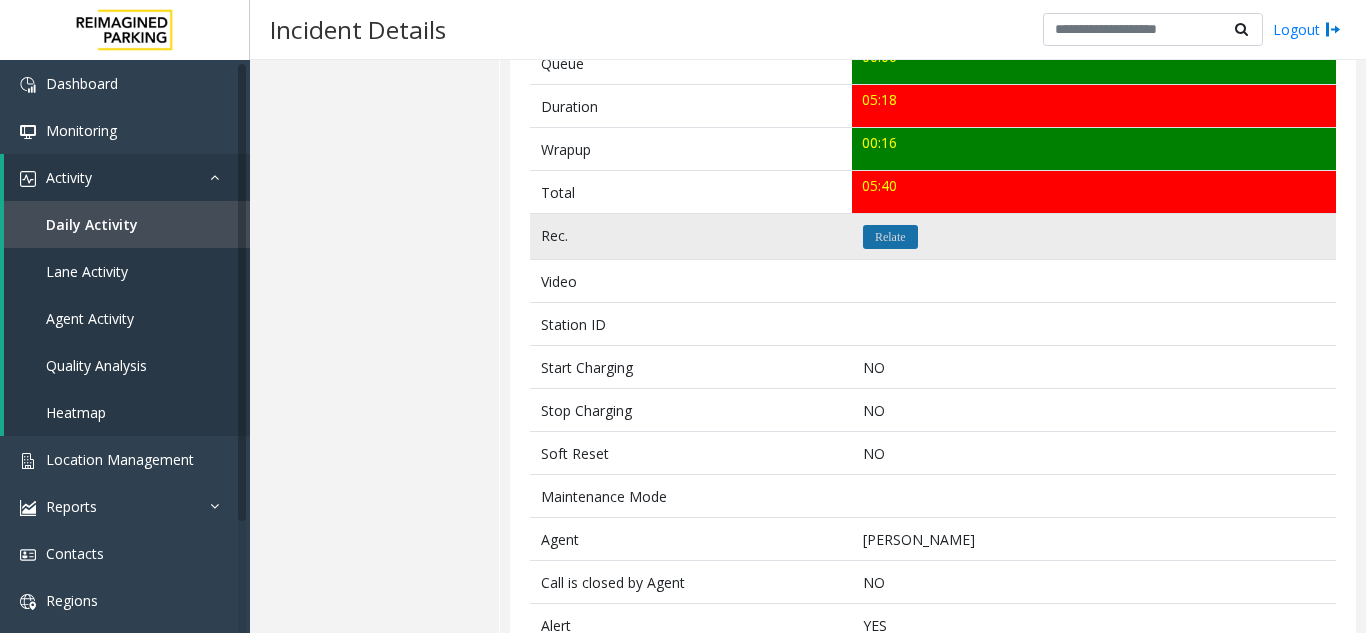 click on "Relate" 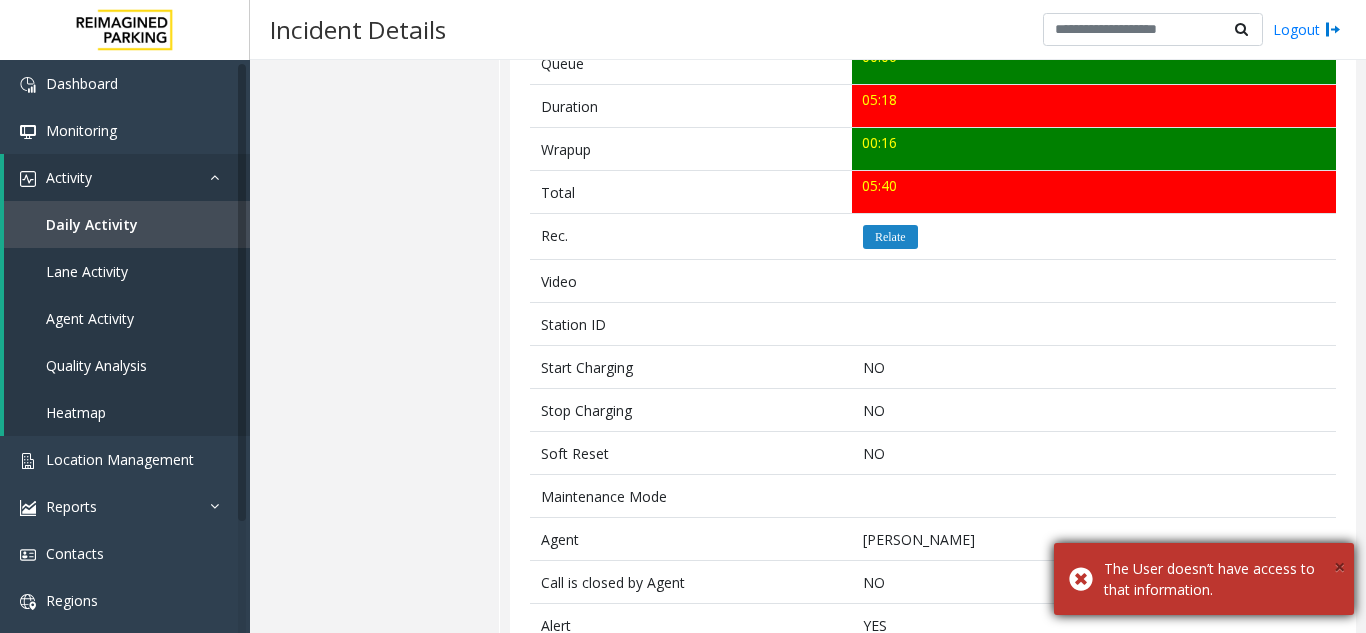 click on "×" at bounding box center (1339, 566) 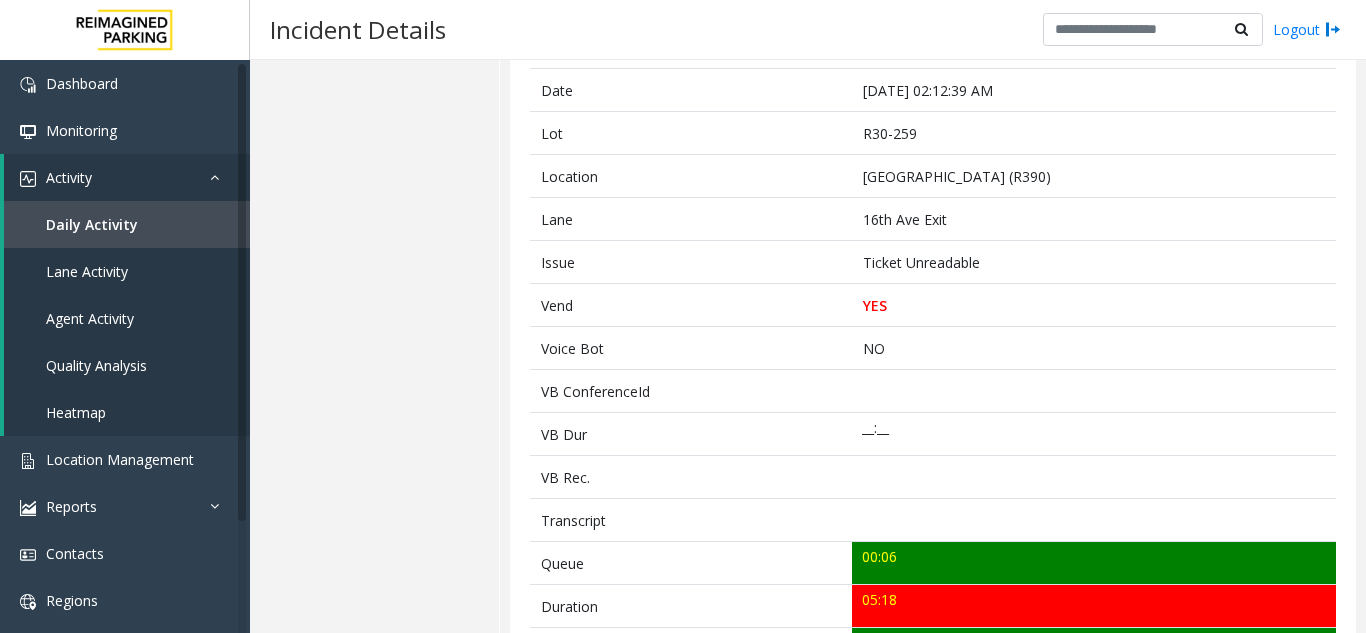 scroll, scrollTop: 0, scrollLeft: 0, axis: both 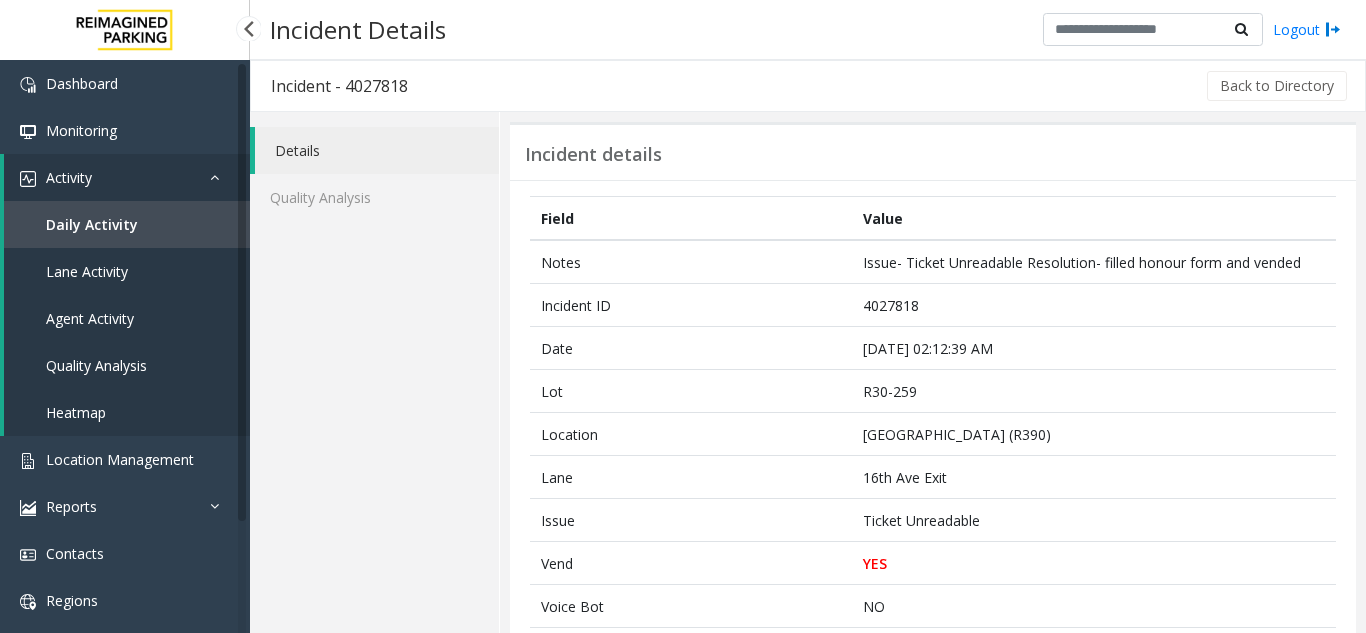 click on "Daily Activity" at bounding box center [127, 224] 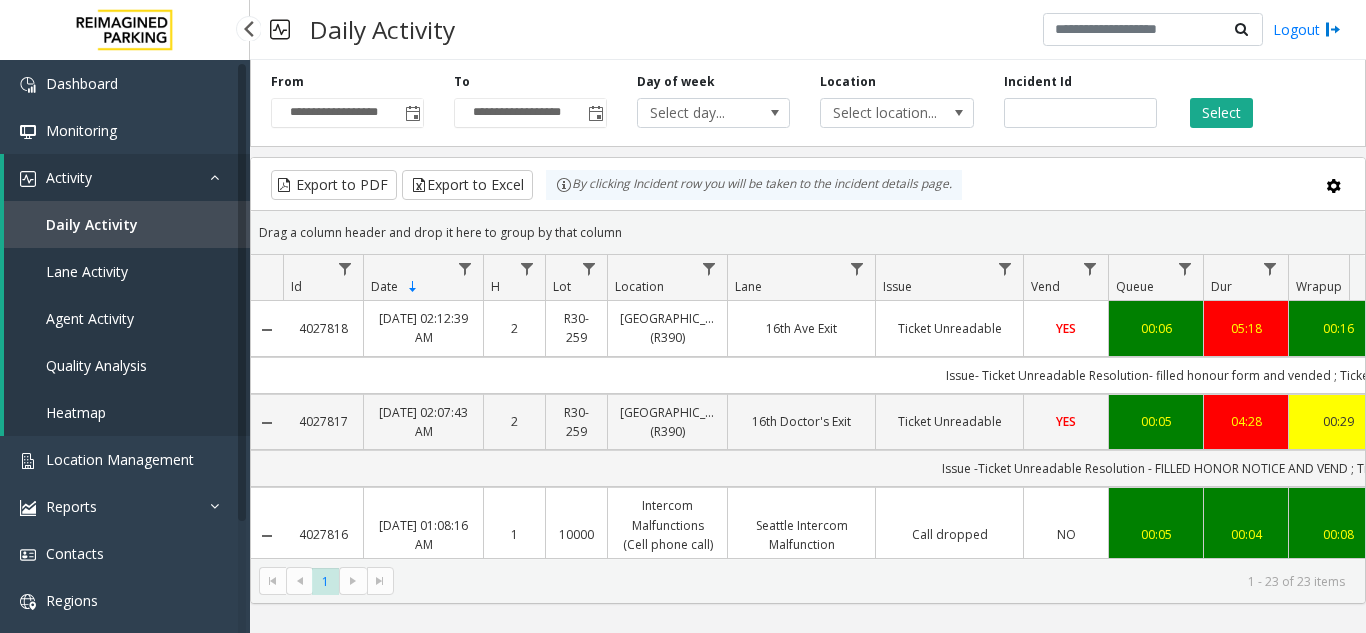 scroll, scrollTop: 0, scrollLeft: 50, axis: horizontal 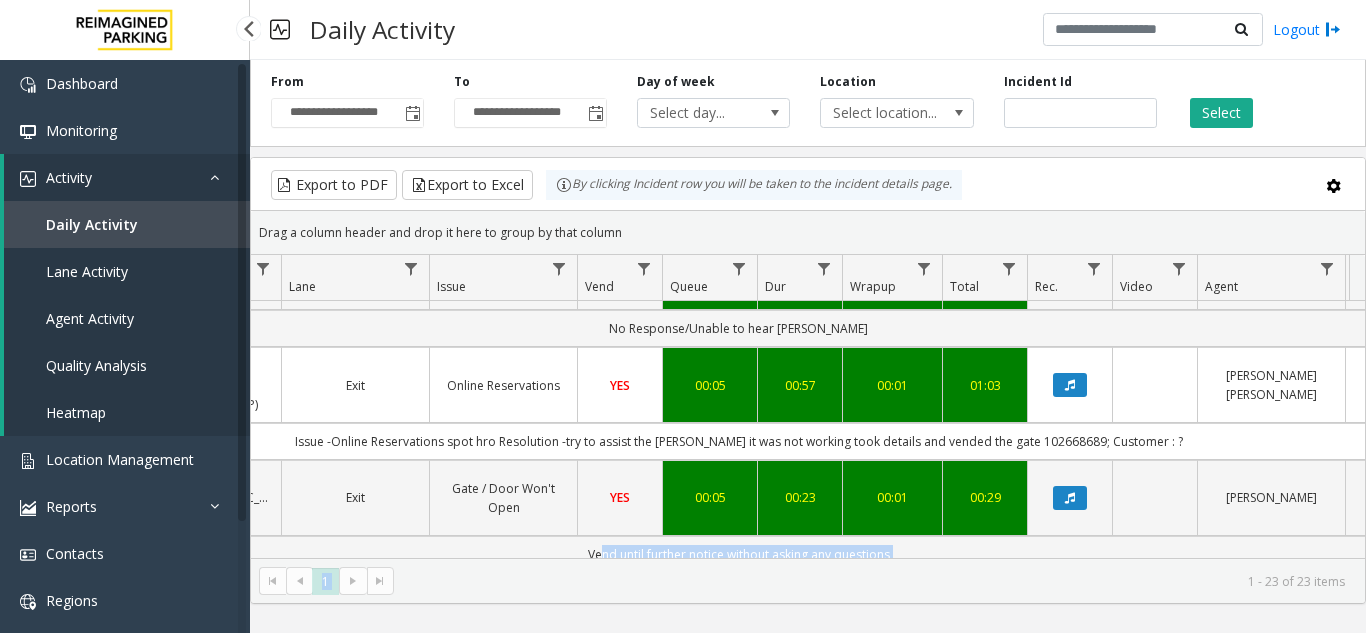 drag, startPoint x: 812, startPoint y: 580, endPoint x: 596, endPoint y: 546, distance: 218.65955 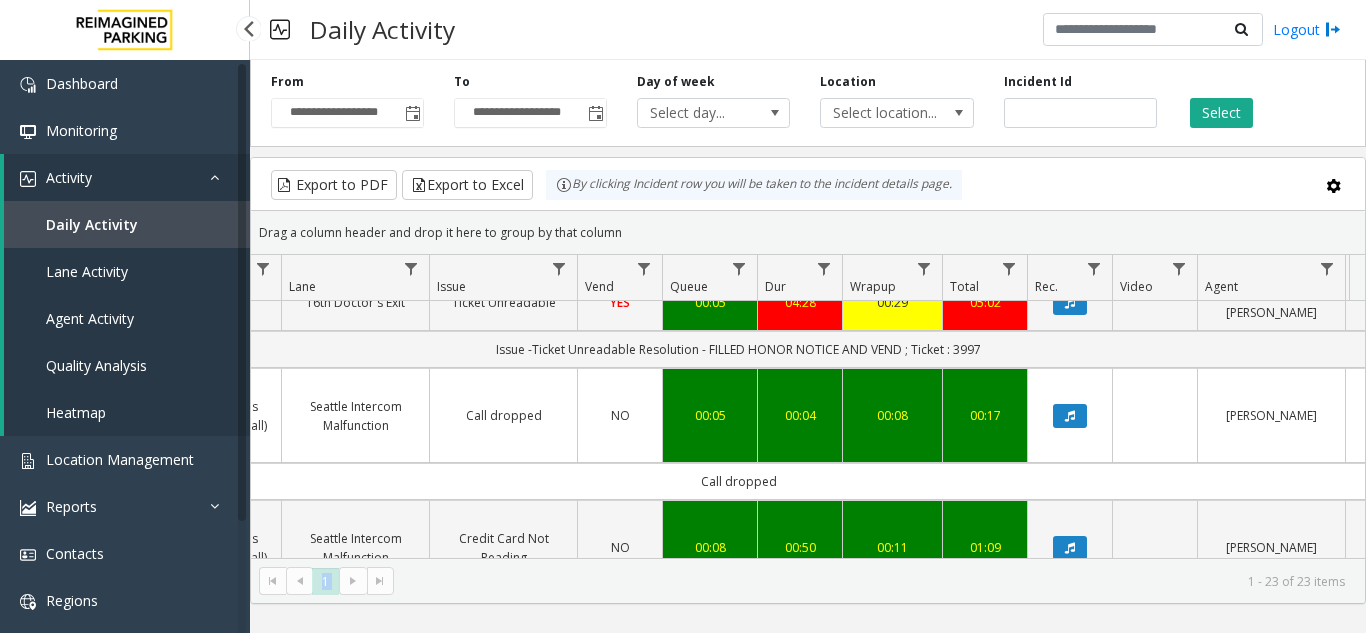 scroll, scrollTop: 0, scrollLeft: 446, axis: horizontal 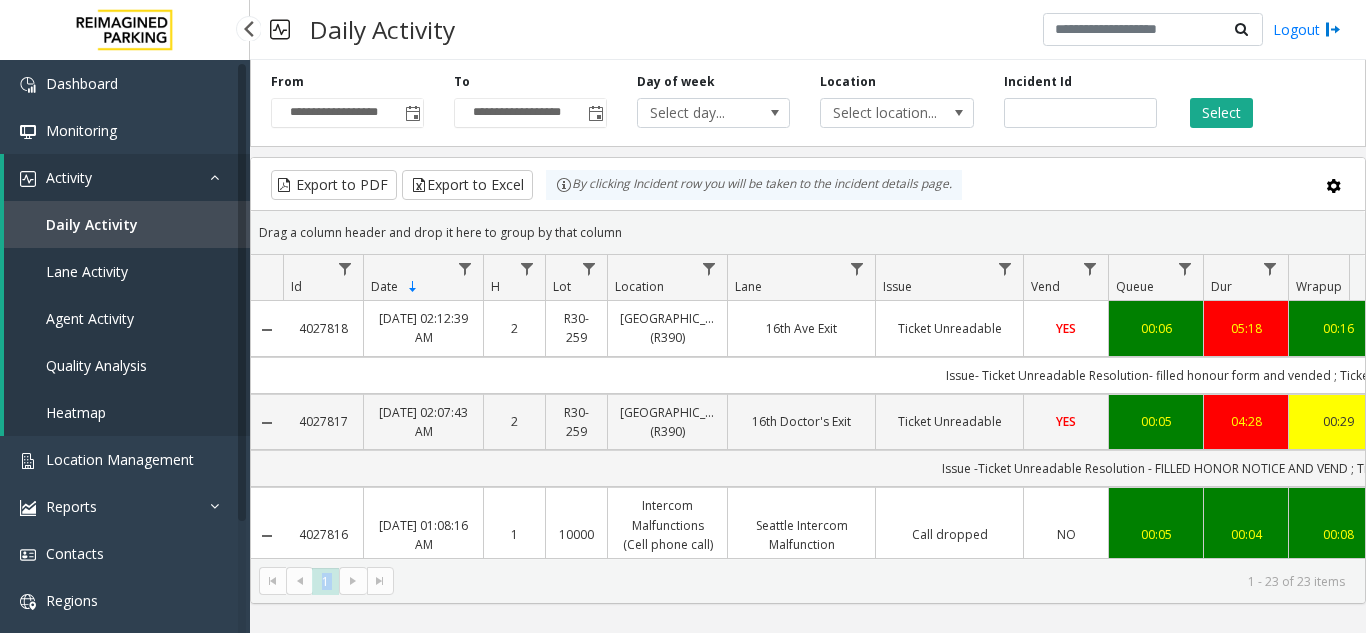 drag, startPoint x: 322, startPoint y: 329, endPoint x: 297, endPoint y: 333, distance: 25.317978 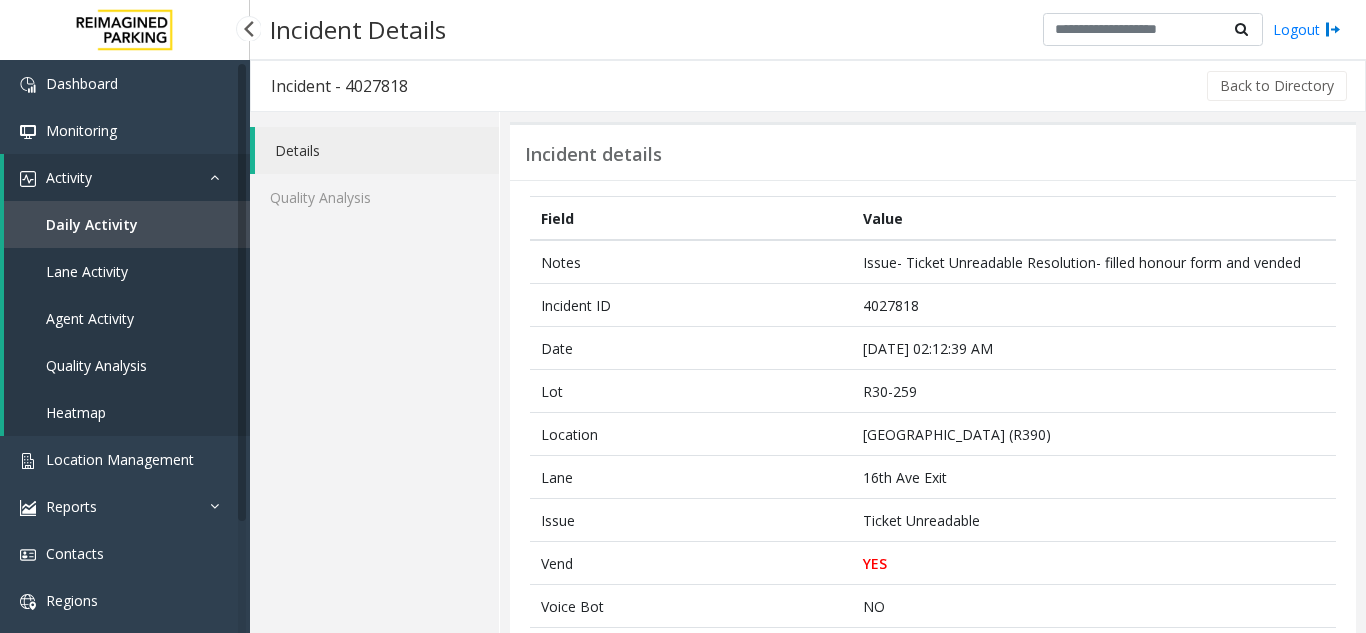 click on "Daily Activity" at bounding box center [127, 224] 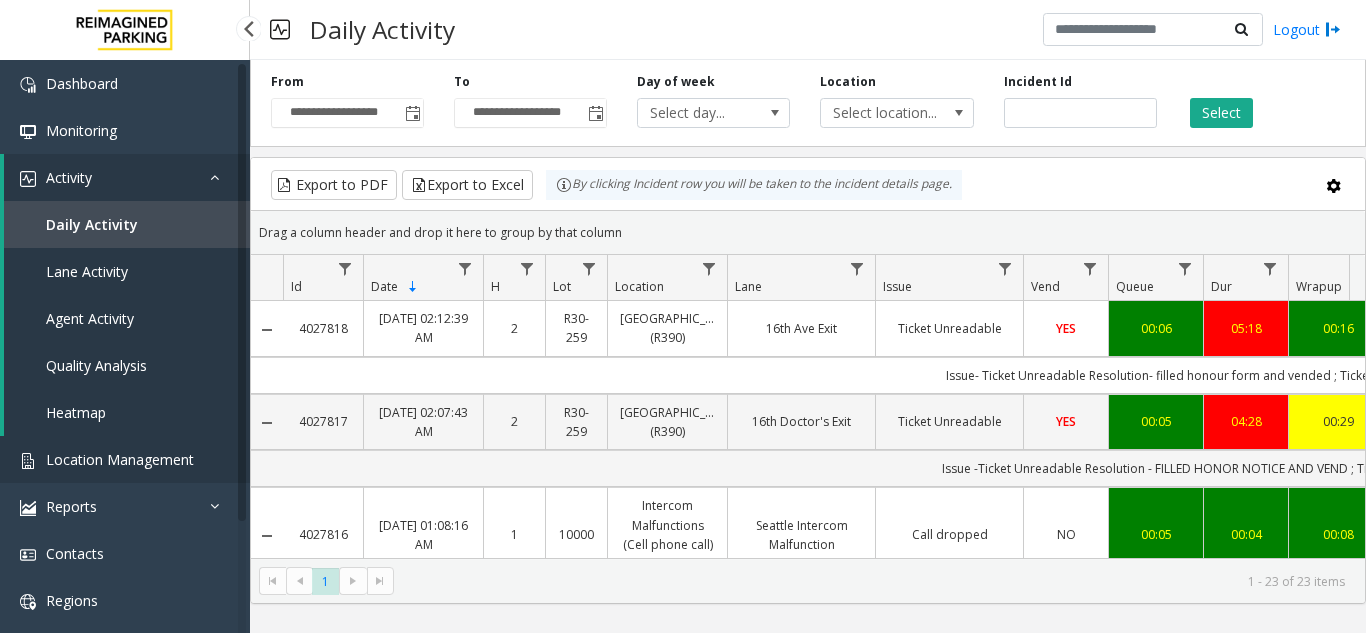 click on "Location Management" at bounding box center (120, 459) 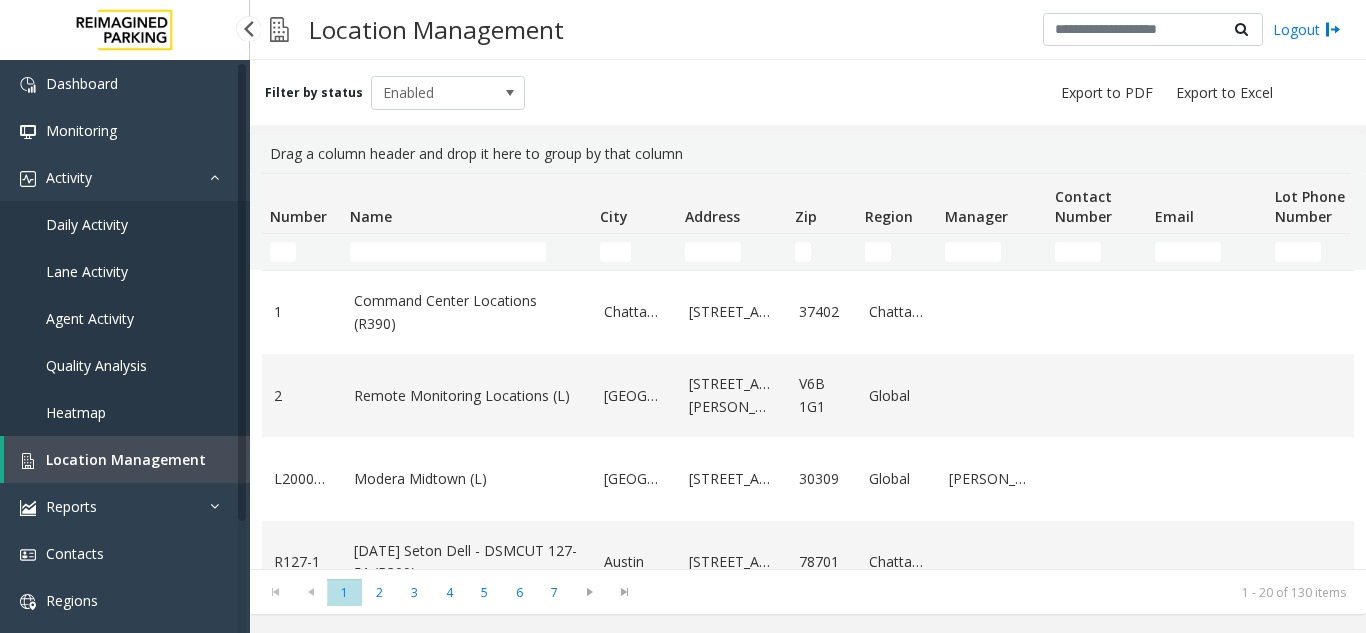 click on "Agent Activity" at bounding box center (90, 318) 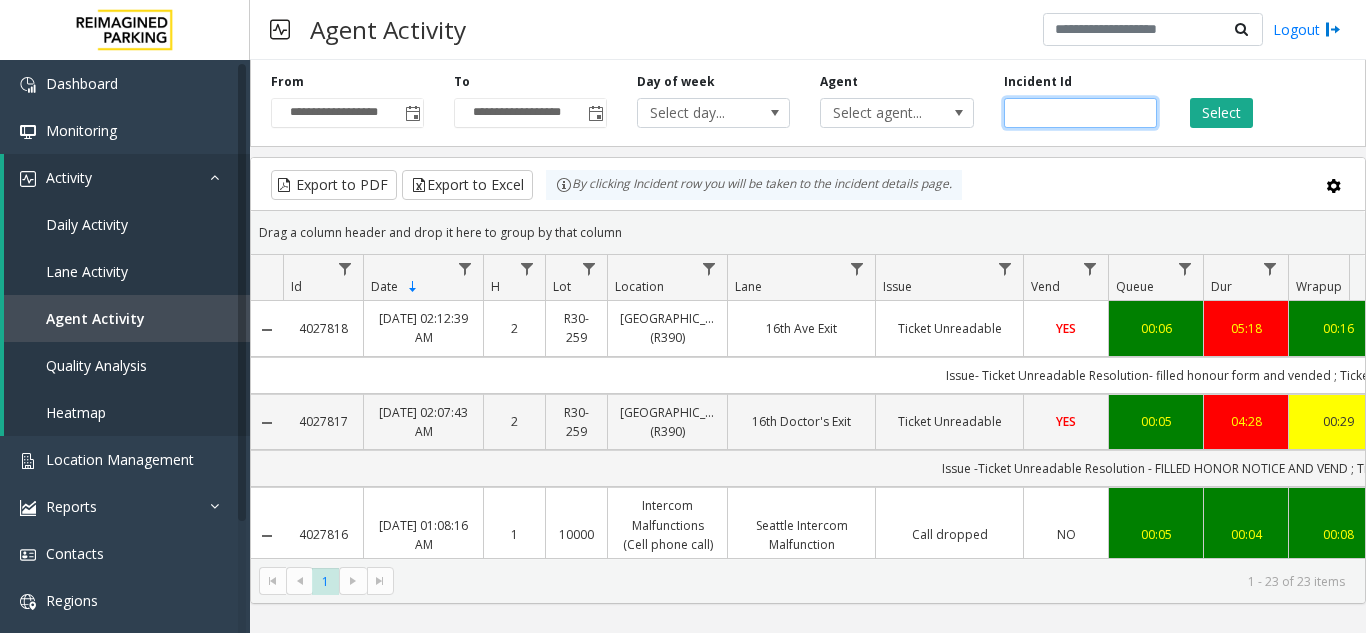 click 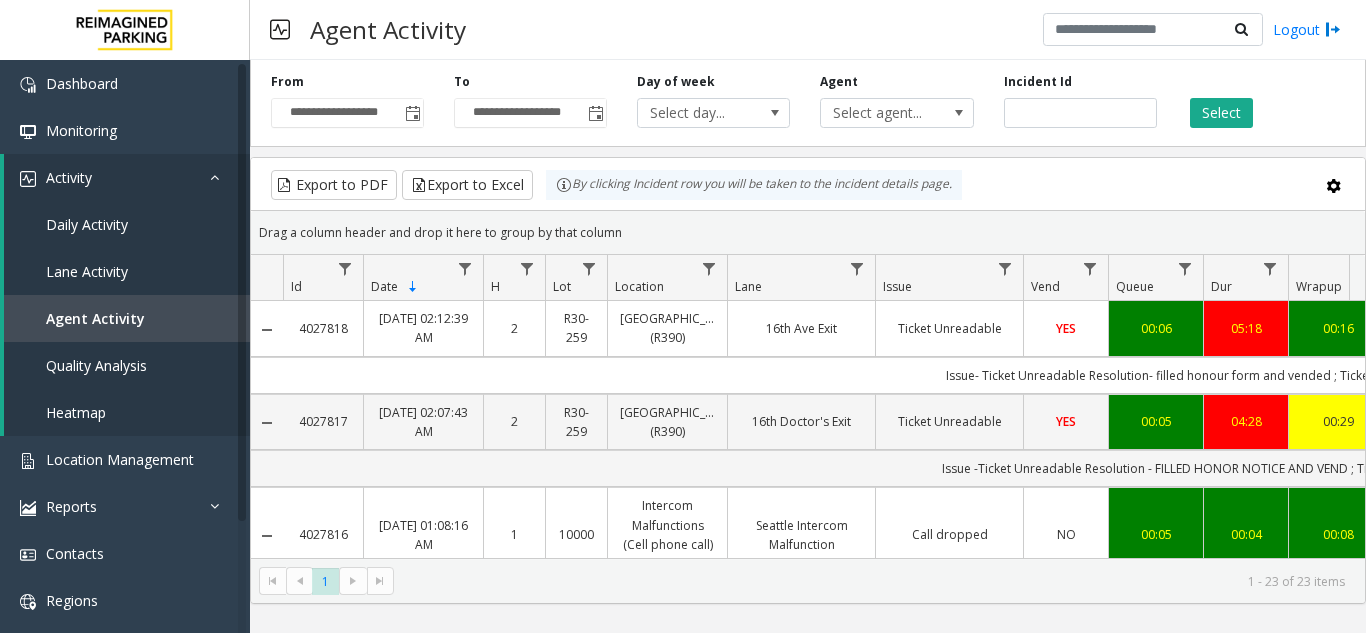 click on "4027818" 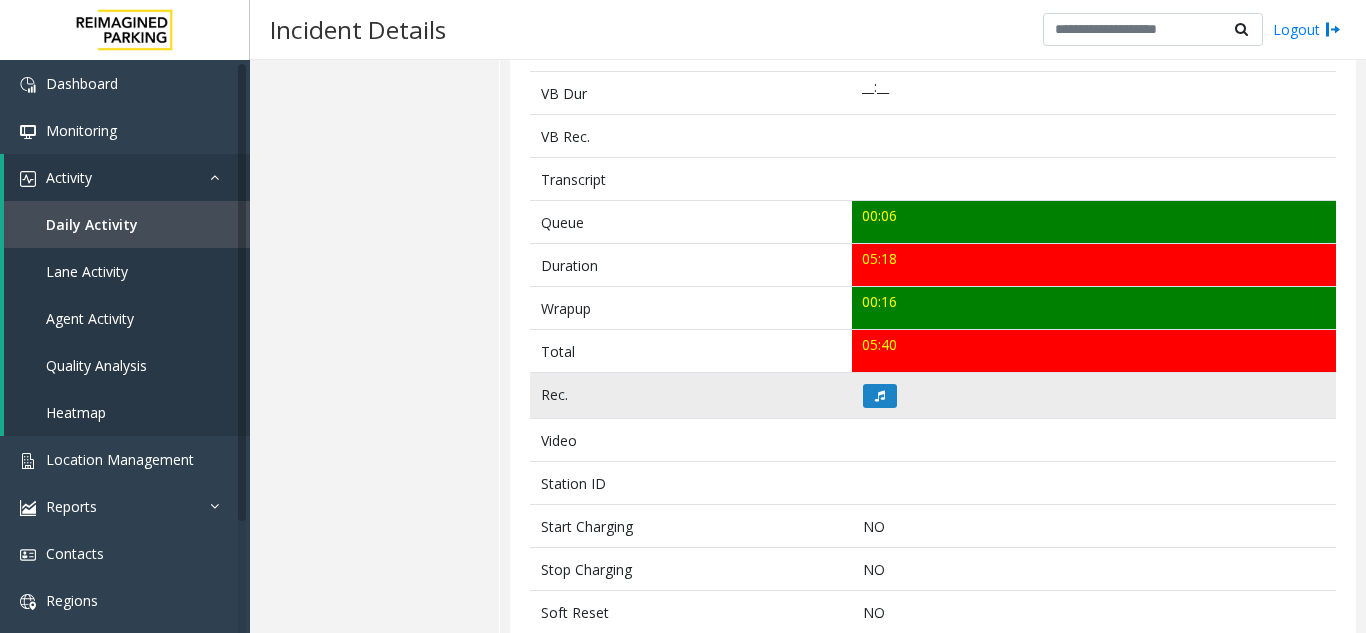 scroll, scrollTop: 600, scrollLeft: 0, axis: vertical 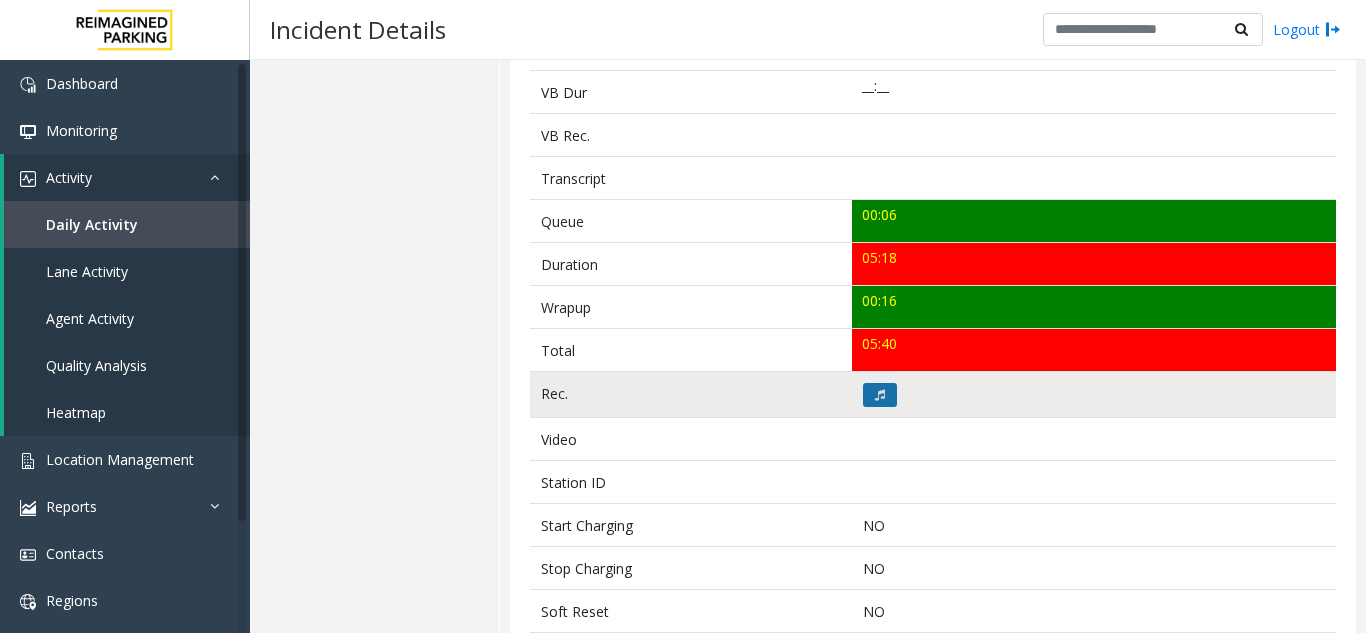 click 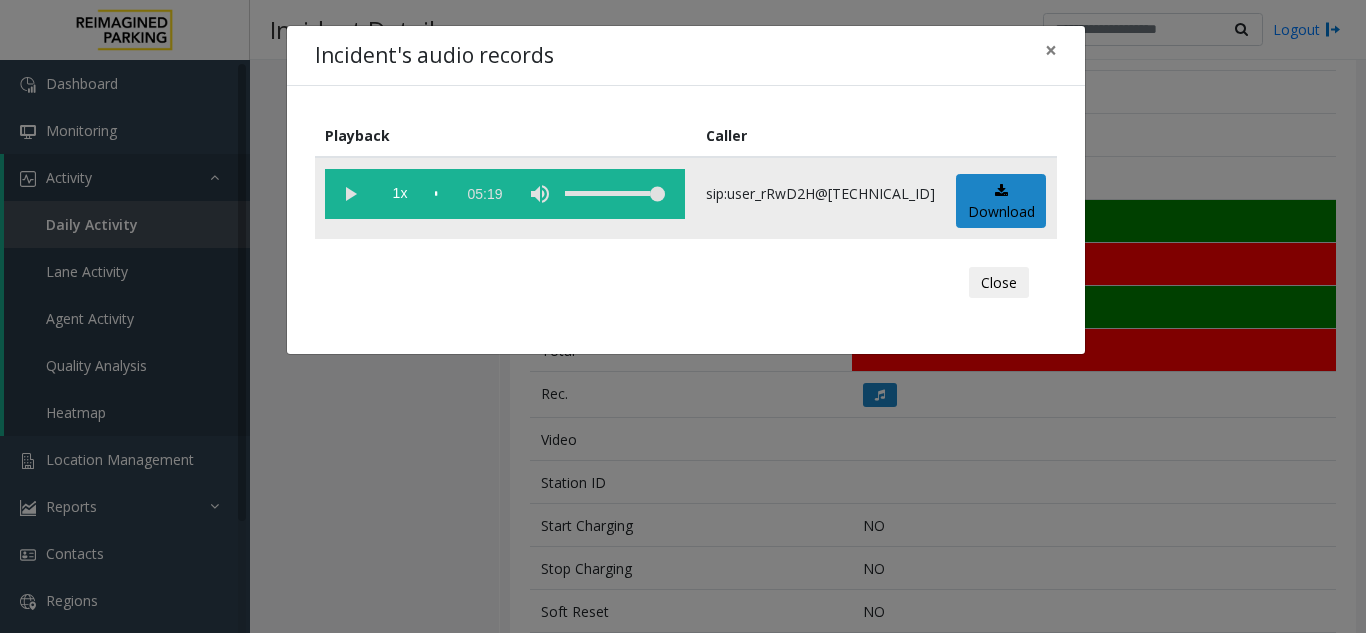 click 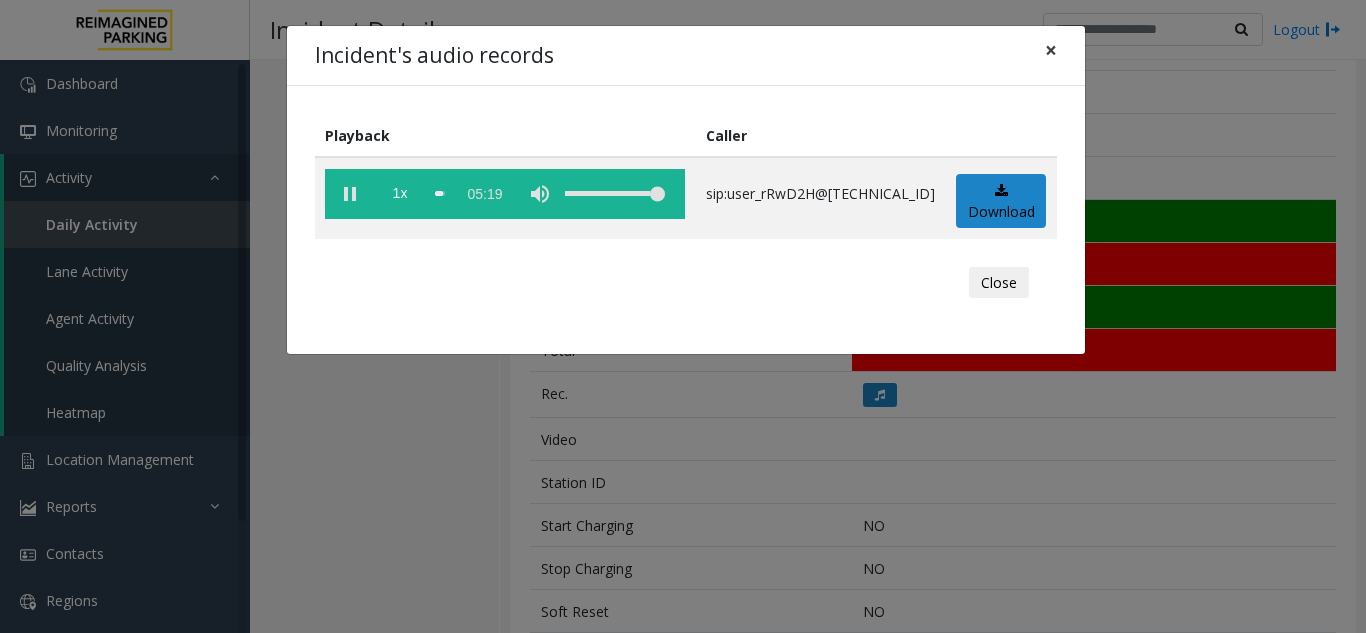 click on "×" 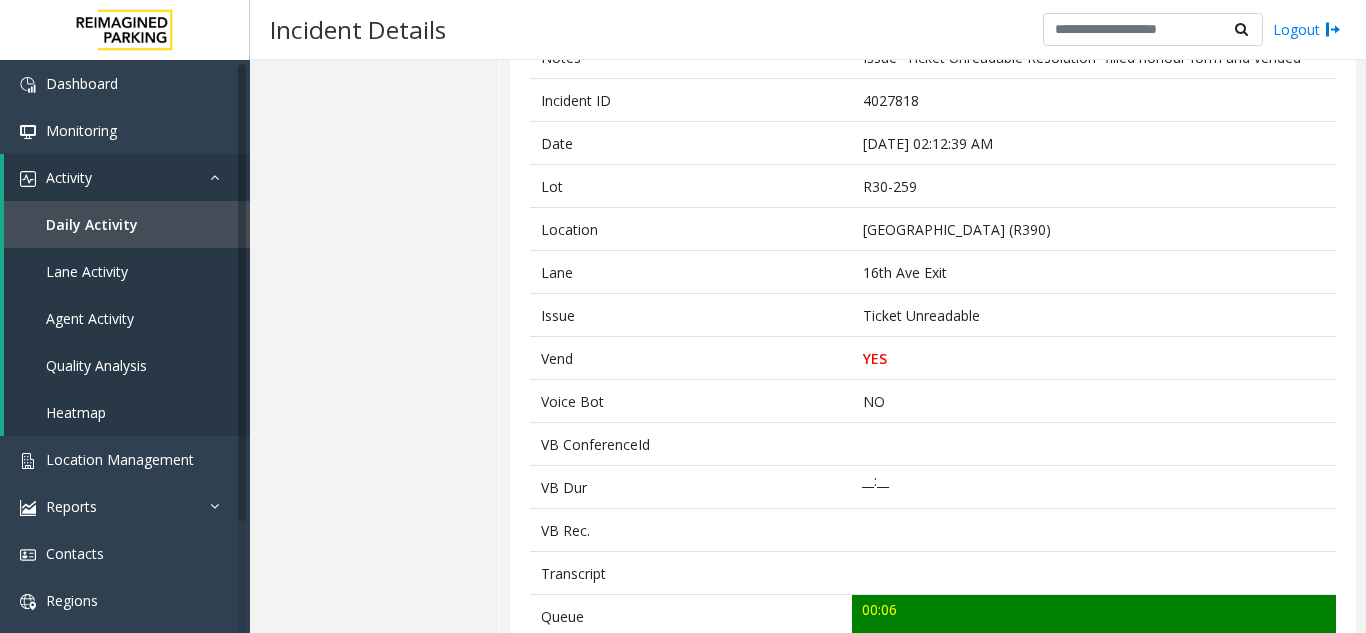 scroll, scrollTop: 0, scrollLeft: 0, axis: both 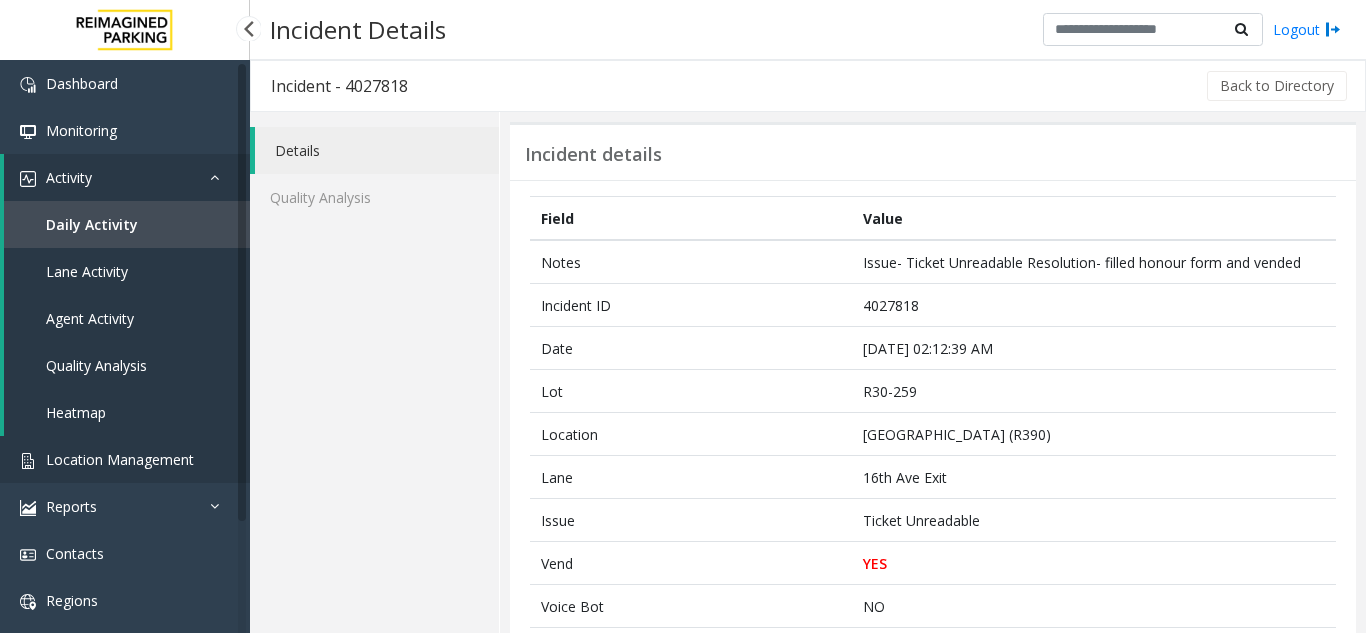 click on "Location Management" at bounding box center [125, 459] 